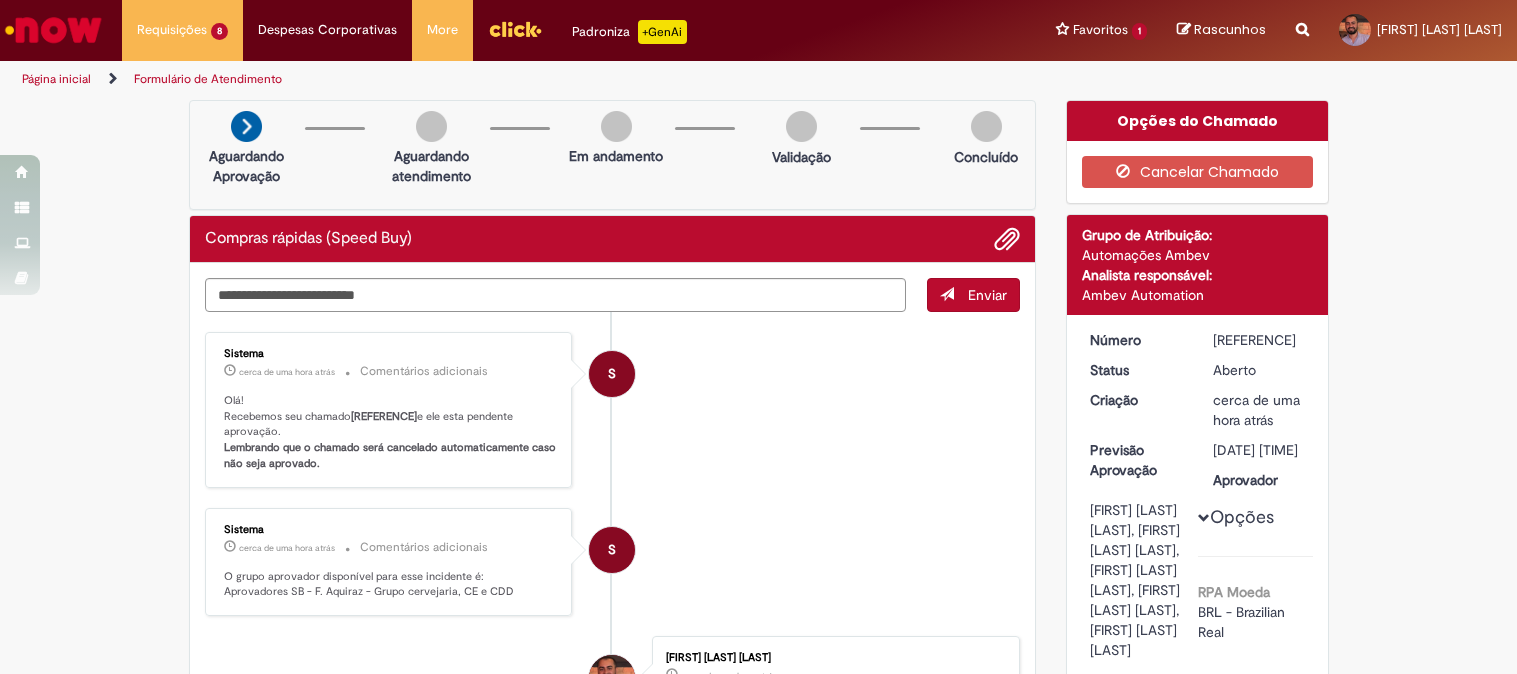 scroll, scrollTop: 0, scrollLeft: 0, axis: both 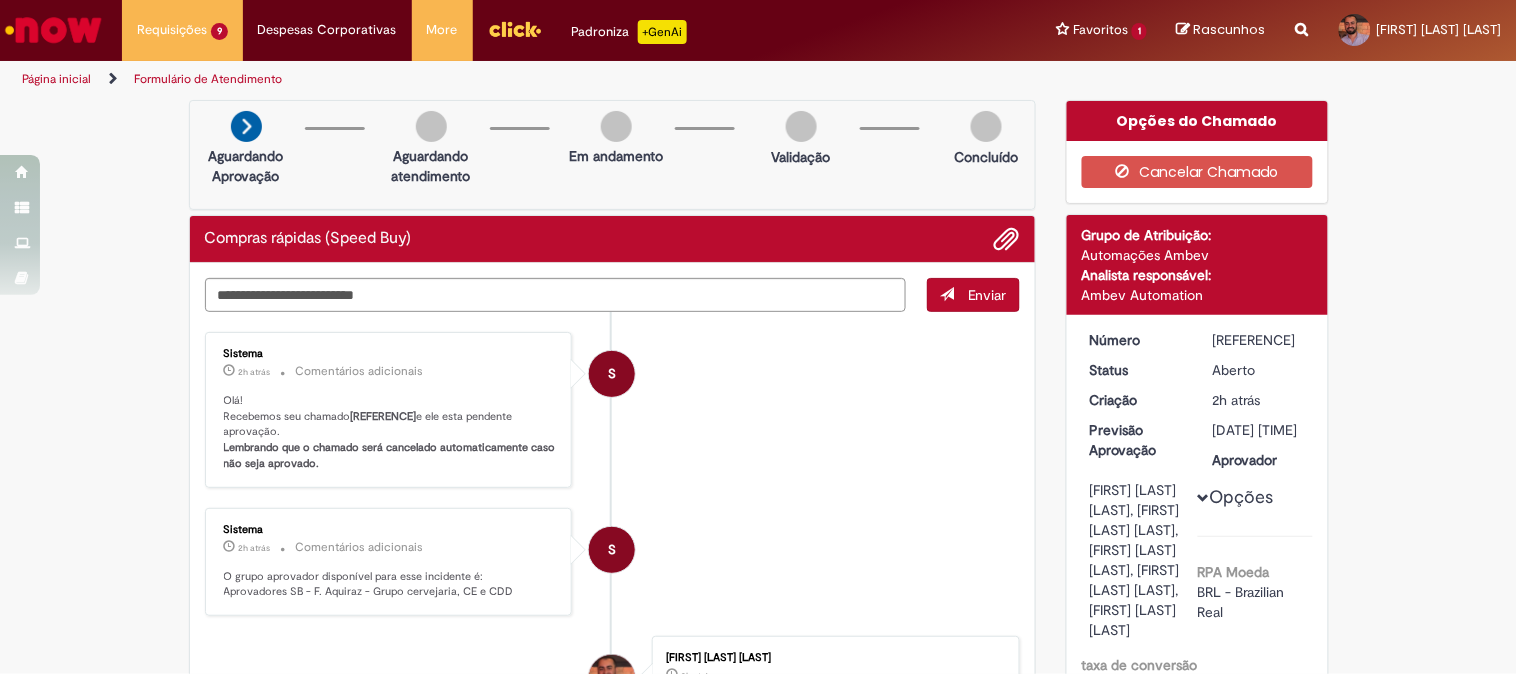 click on "S
Sistema
2h atrás 2 horas atrás     Comentários adicionais
Olá!  Recebemos seu chamado  R13354875  e ele esta pendente aprovação.  Lembrando que o chamado será cancelado automaticamente caso não seja aprovado." at bounding box center (613, 410) 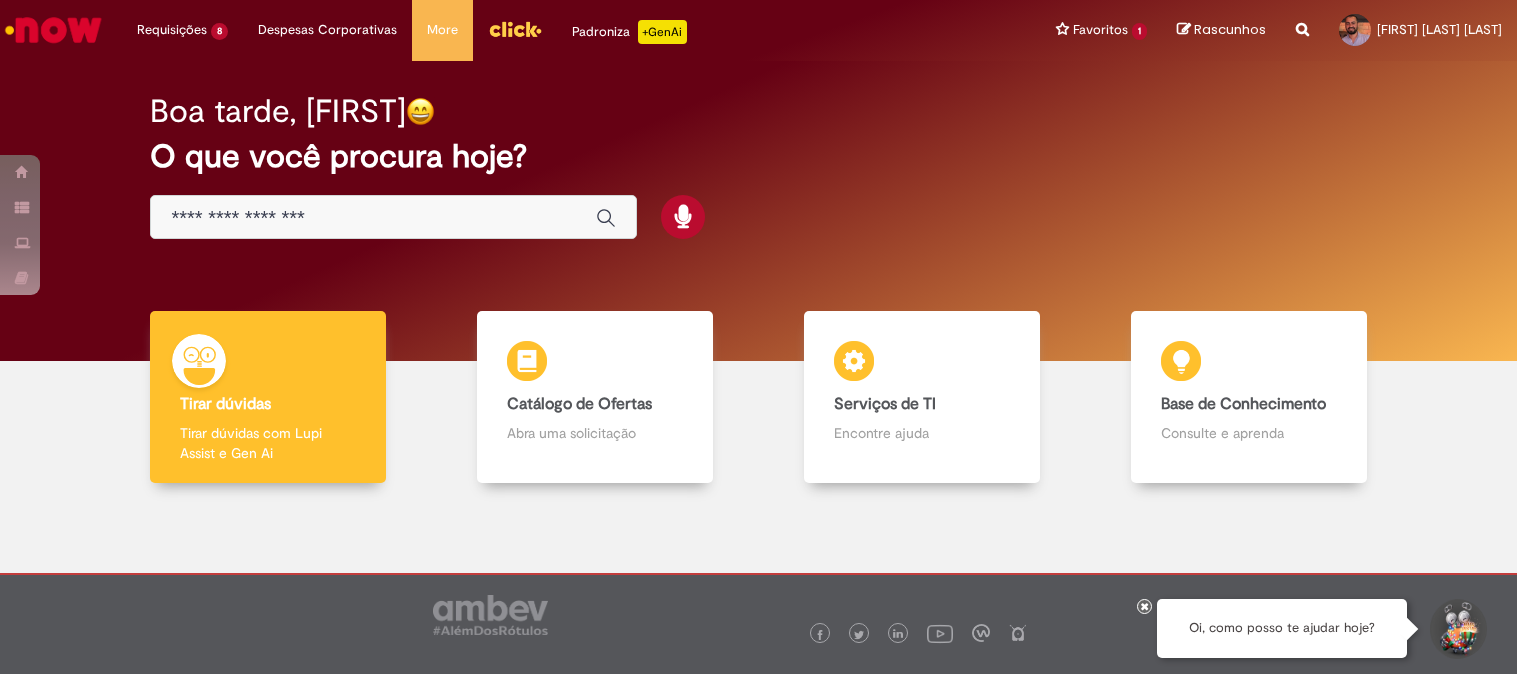 scroll, scrollTop: 0, scrollLeft: 0, axis: both 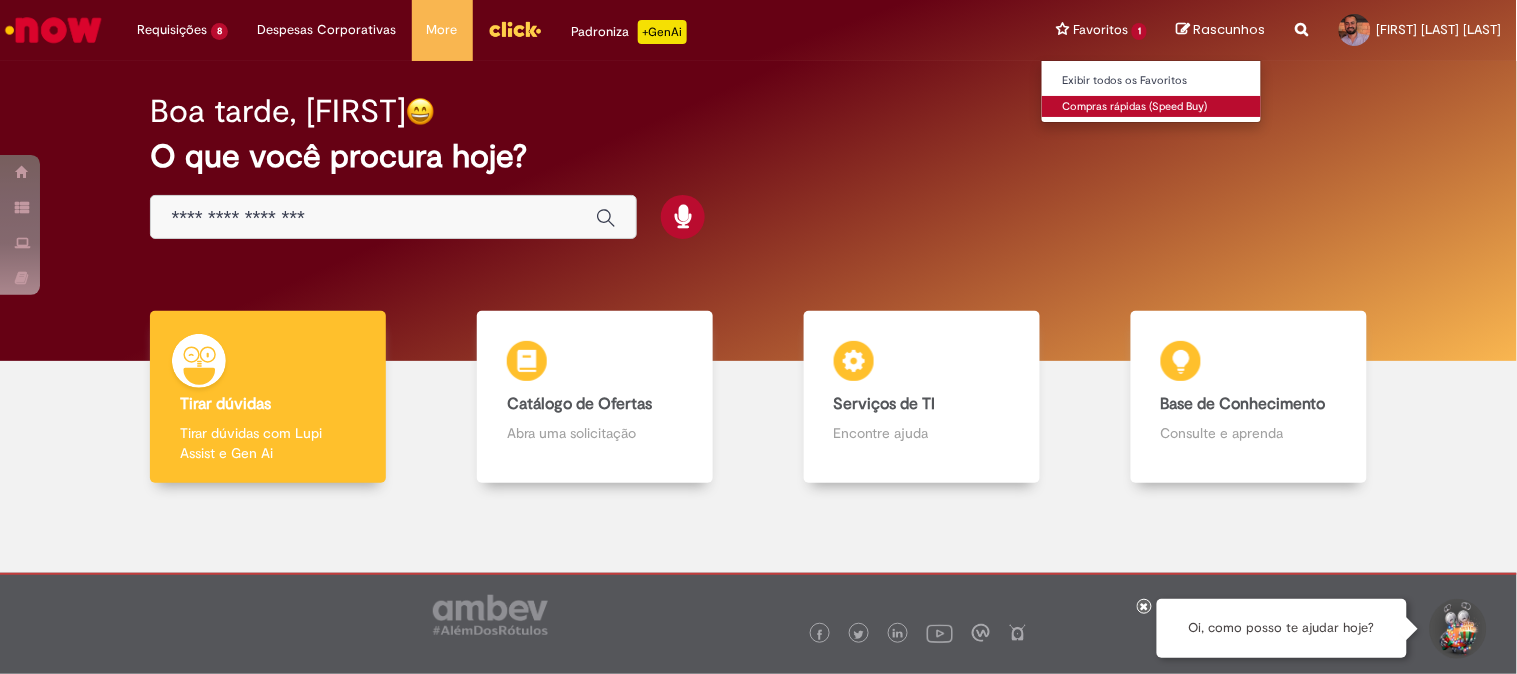 click on "Compras rápidas (Speed Buy)" at bounding box center [1152, 107] 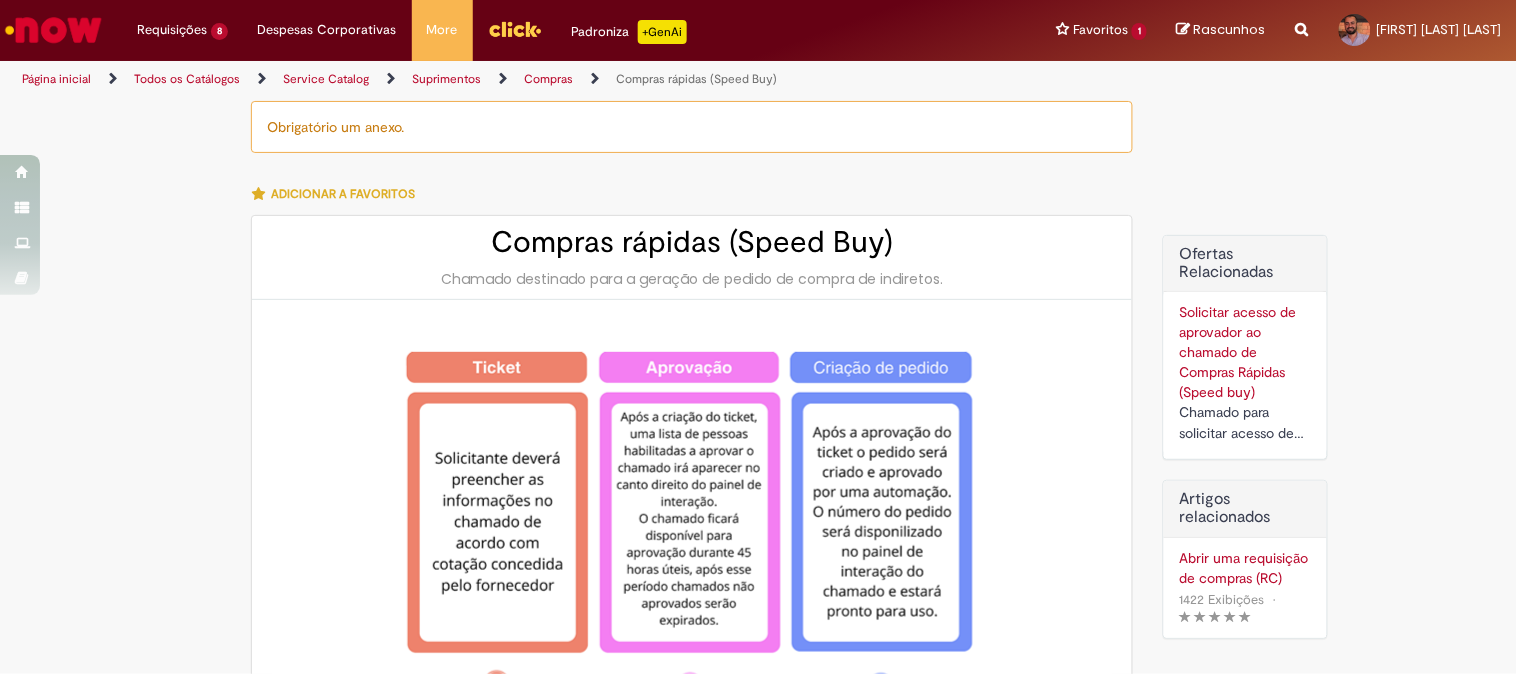 type on "********" 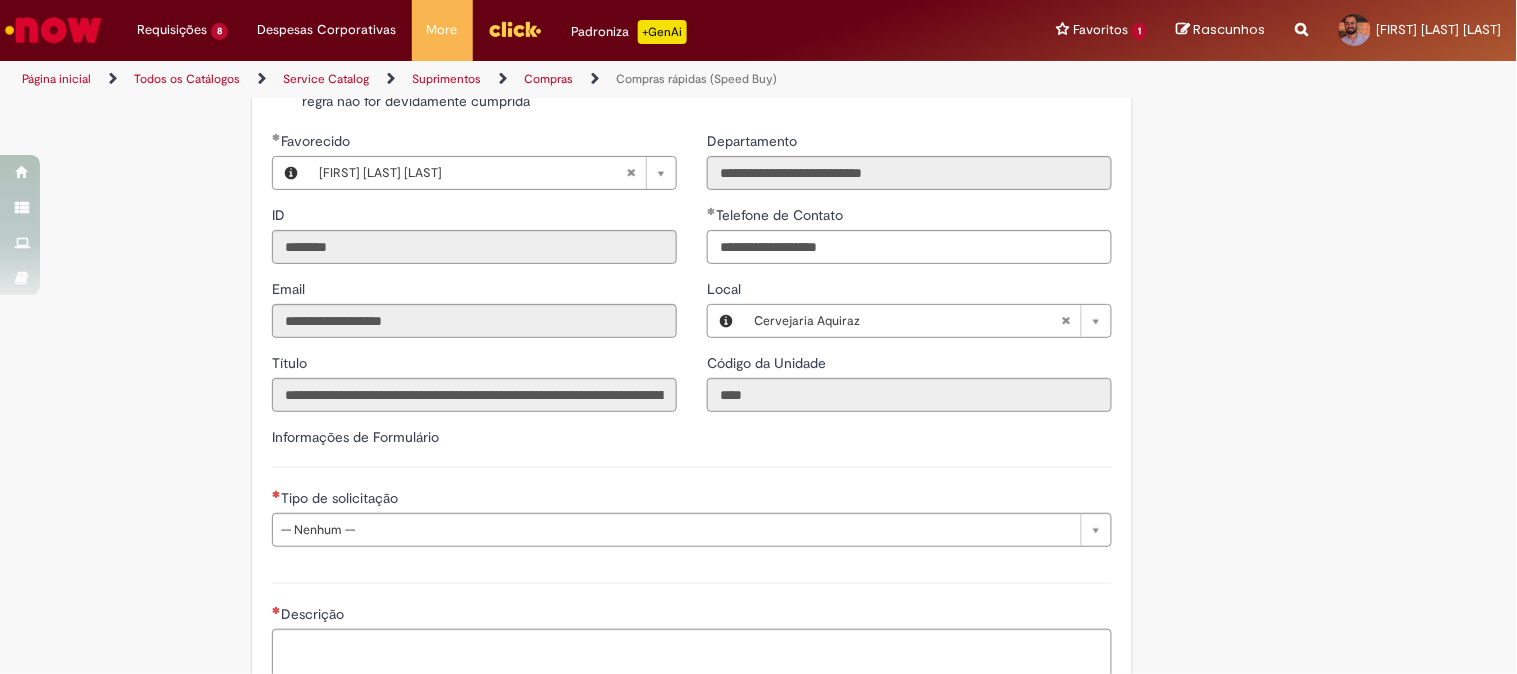 scroll, scrollTop: 2333, scrollLeft: 0, axis: vertical 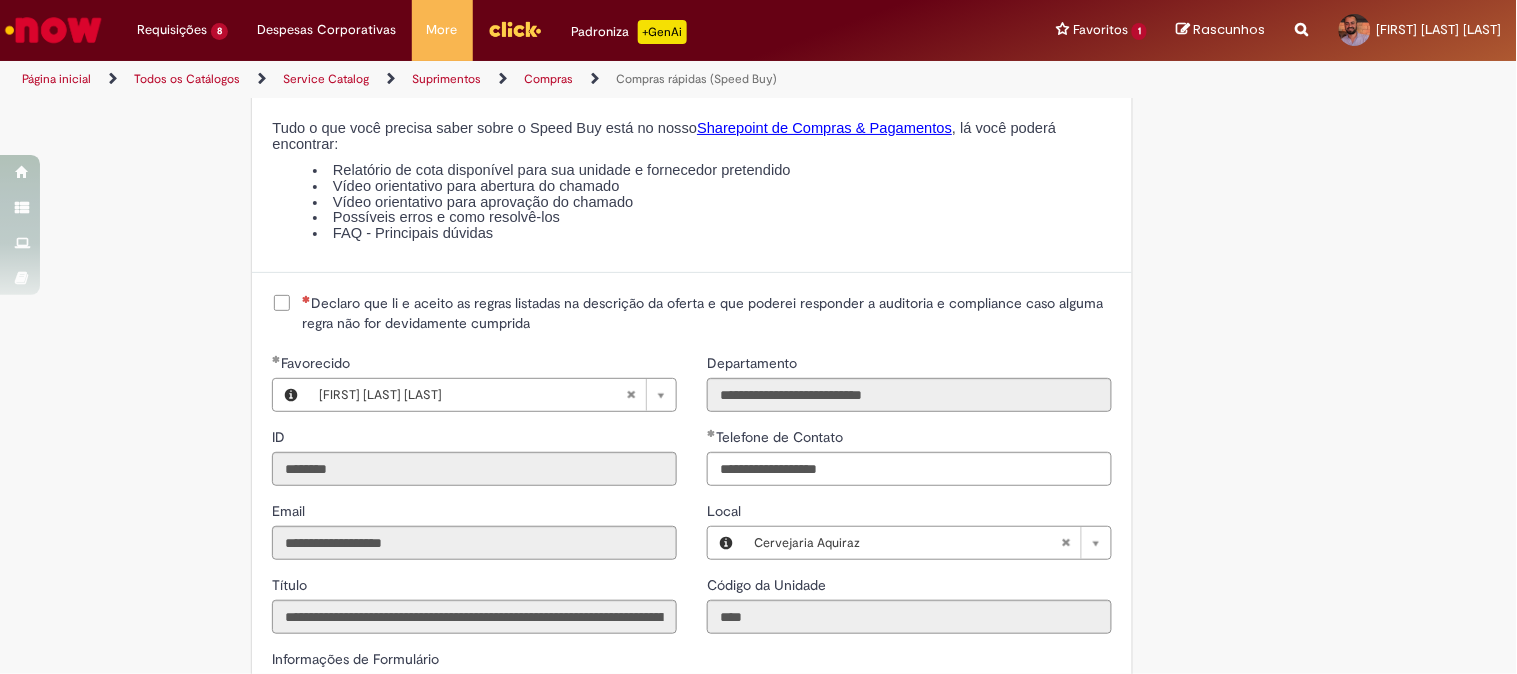 click on "Declaro que li e aceito as regras listadas na descrição da oferta e que poderei responder a auditoria e compliance caso alguma regra não for devidamente cumprida" at bounding box center (707, 313) 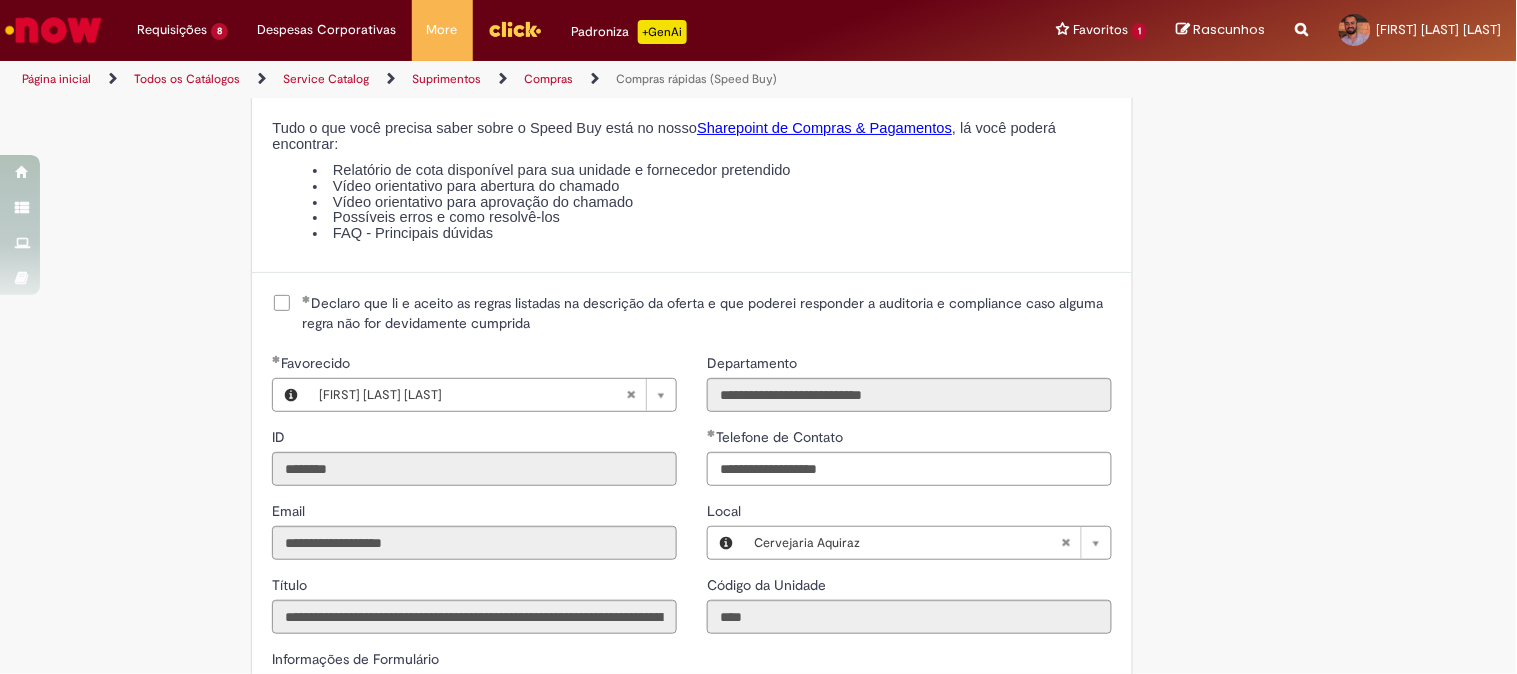 scroll, scrollTop: 2666, scrollLeft: 0, axis: vertical 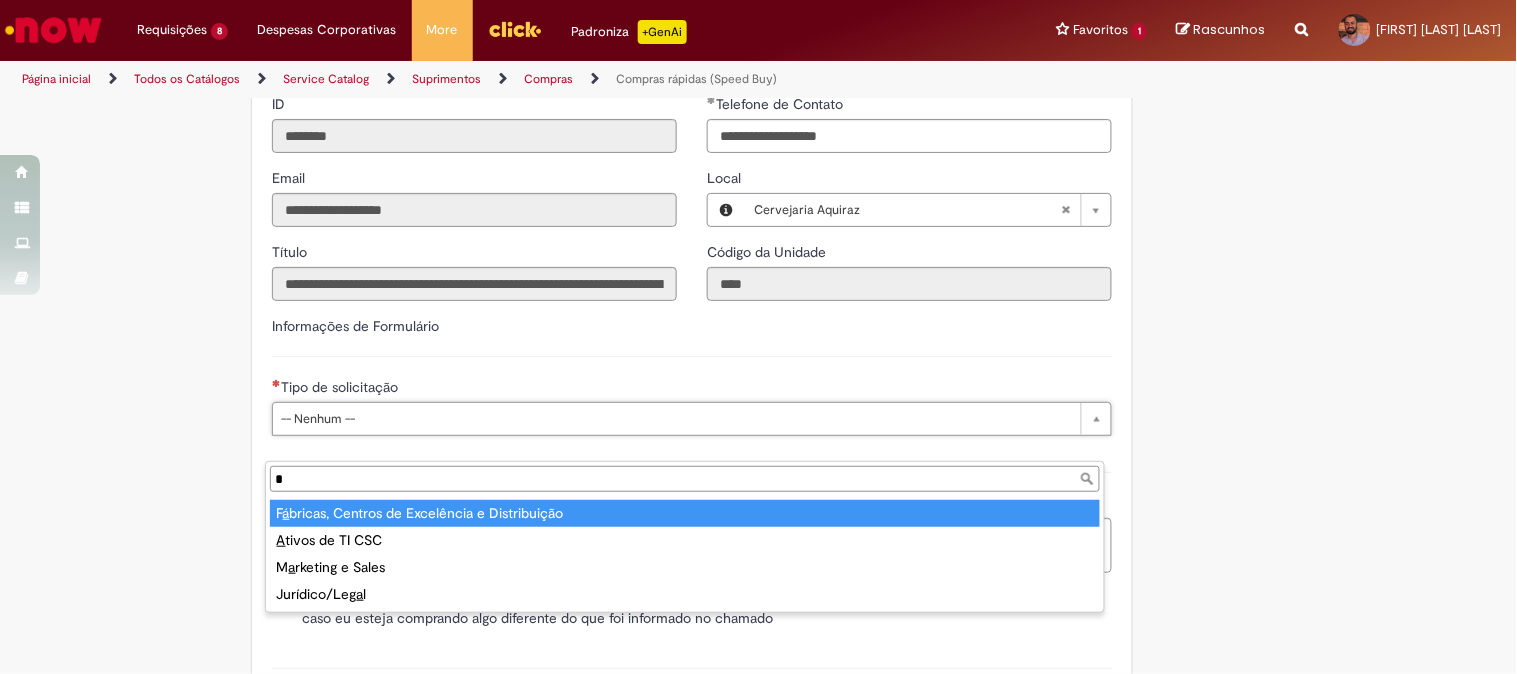 type on "**" 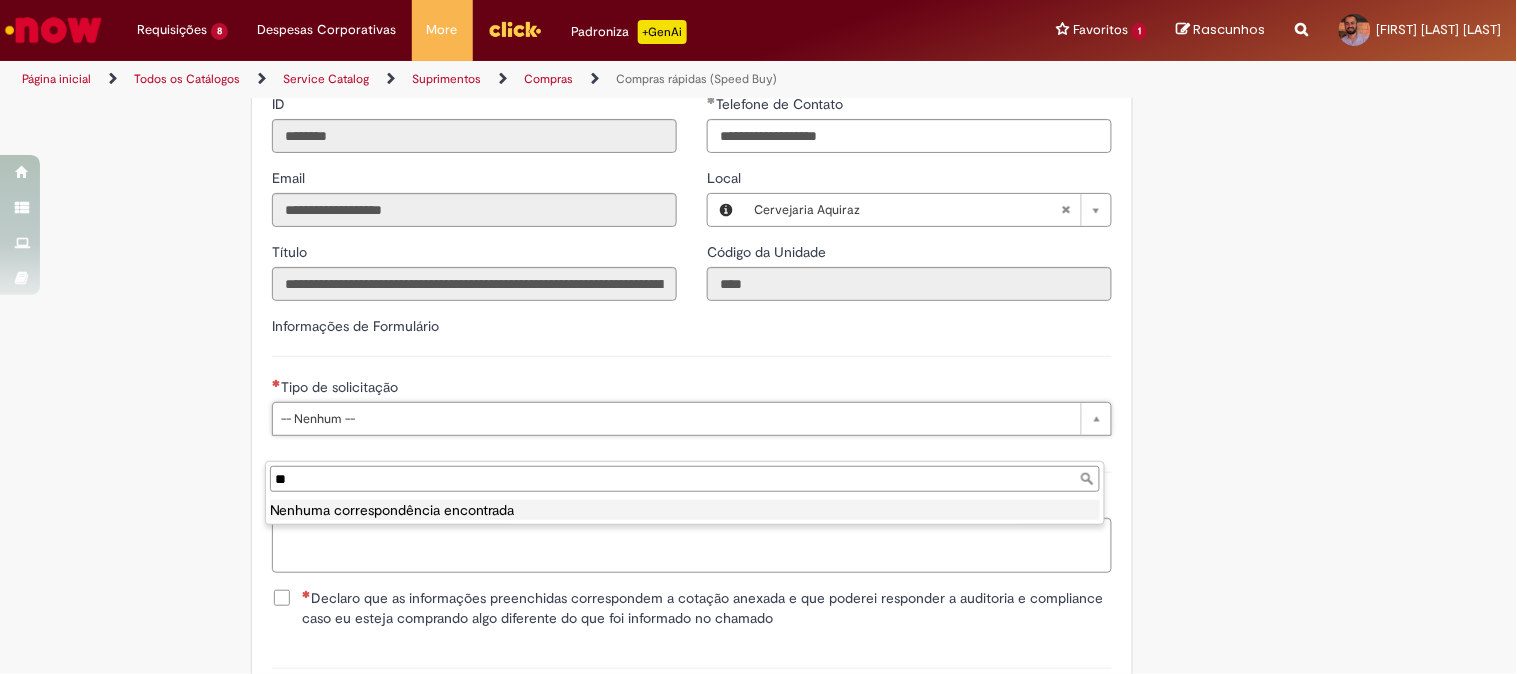 type 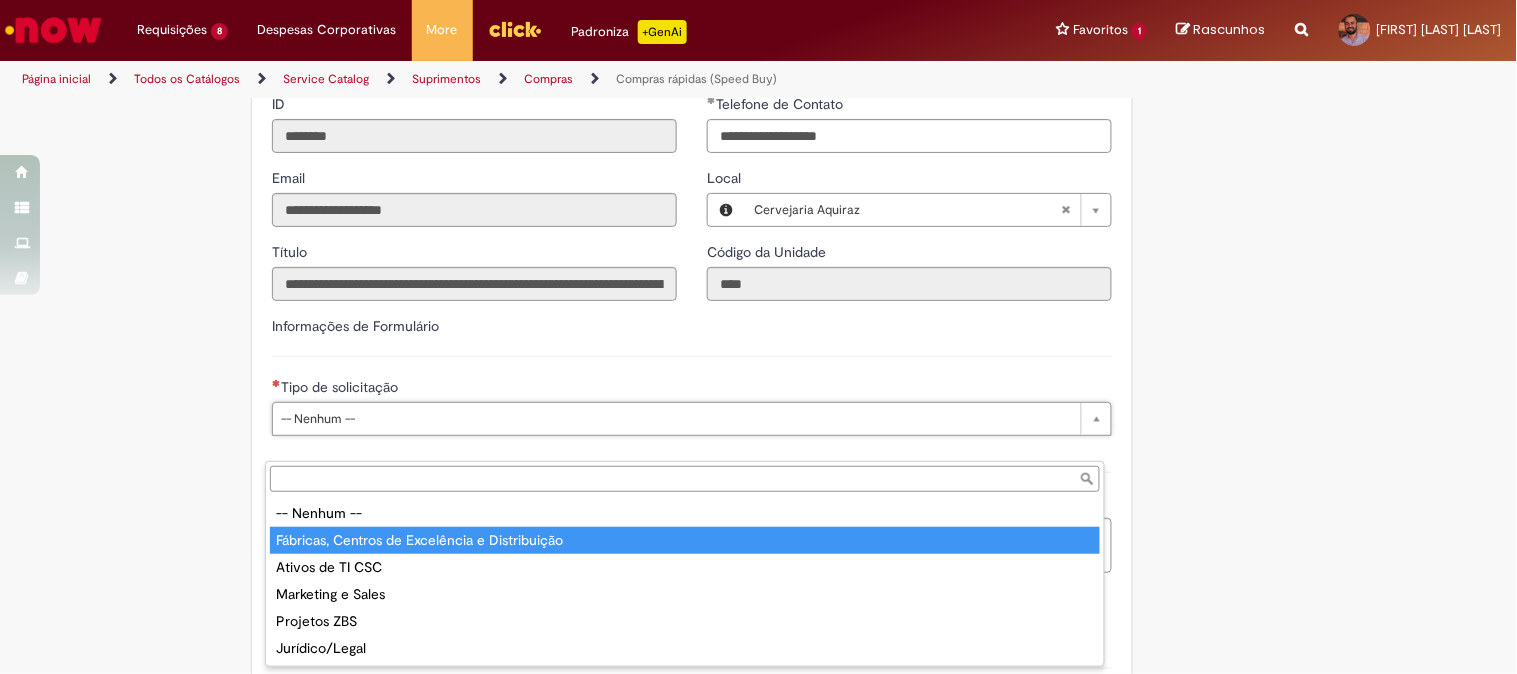 type on "**********" 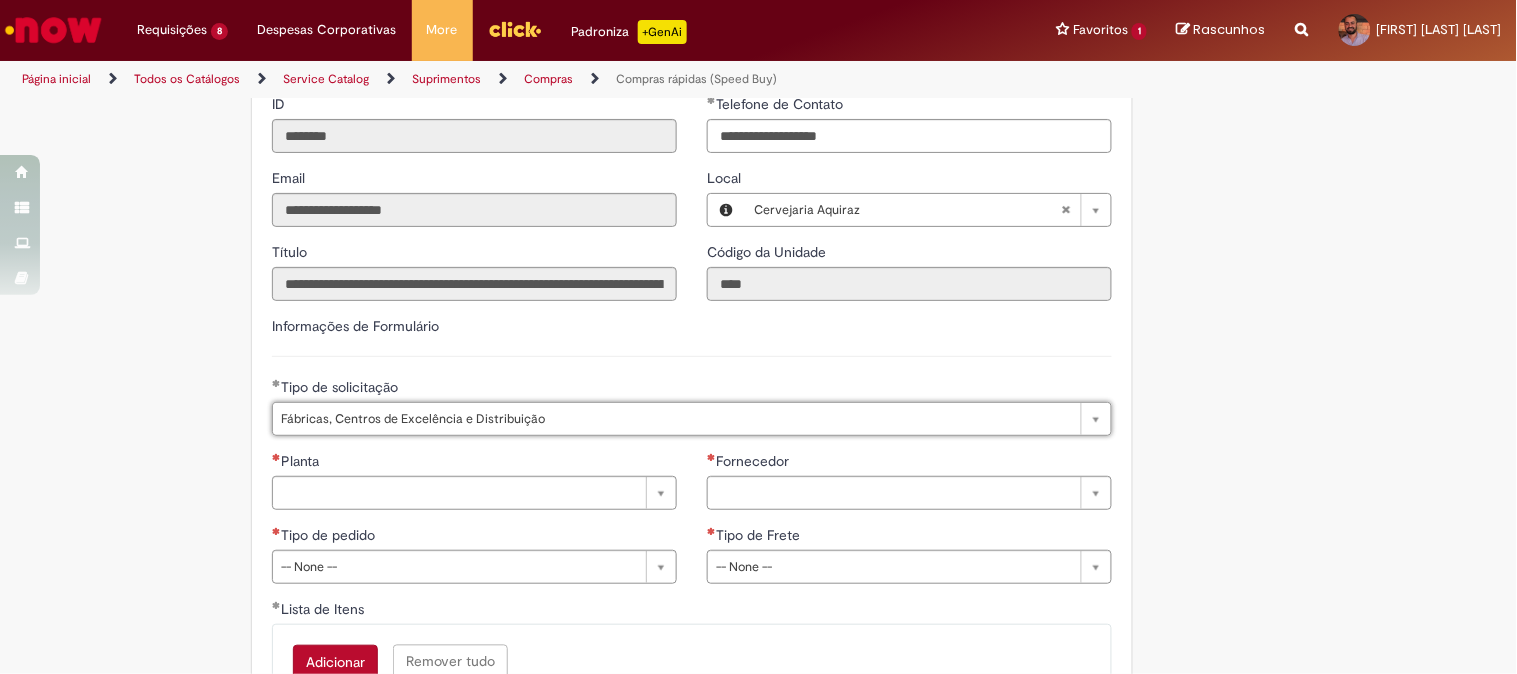 click on "Tire dúvidas com LupiAssist    +GenAI
Oi! Eu sou LupiAssist, uma Inteligência Artificial Generativa em constante aprendizado   Meu conteúdo é monitorado para trazer uma melhor experiência
Dúvidas comuns:
Só mais um instante, estou consultando nossas bases de conhecimento  e escrevendo a melhor resposta pra você!
Title
Lorem ipsum dolor sit amet    Fazer uma nova pergunta
Gerei esta resposta utilizando IA Generativa em conjunto com os nossos padrões. Em caso de divergência, os documentos oficiais prevalecerão.
Saiba mais em:
Ou ligue para:
E aí, te ajudei?
Sim, obrigado!" at bounding box center [758, -610] 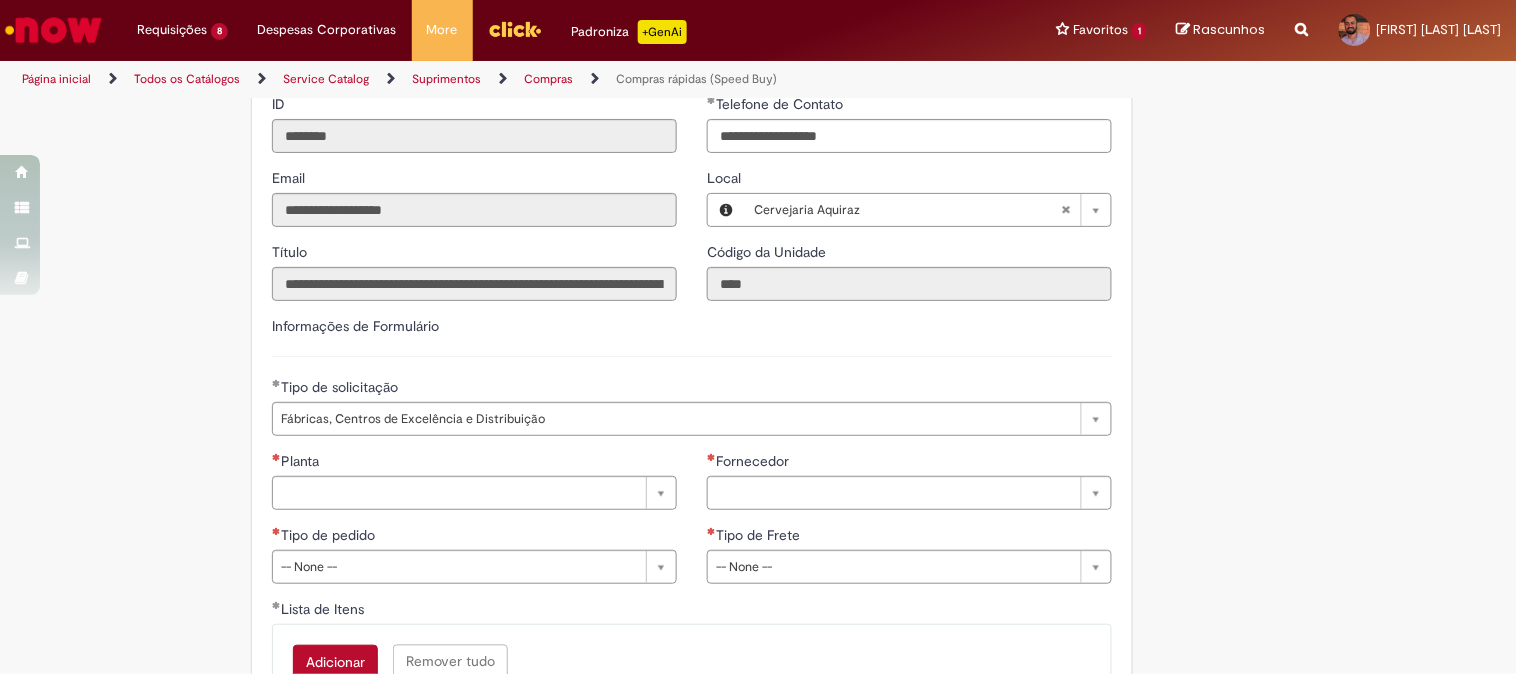 scroll, scrollTop: 2888, scrollLeft: 0, axis: vertical 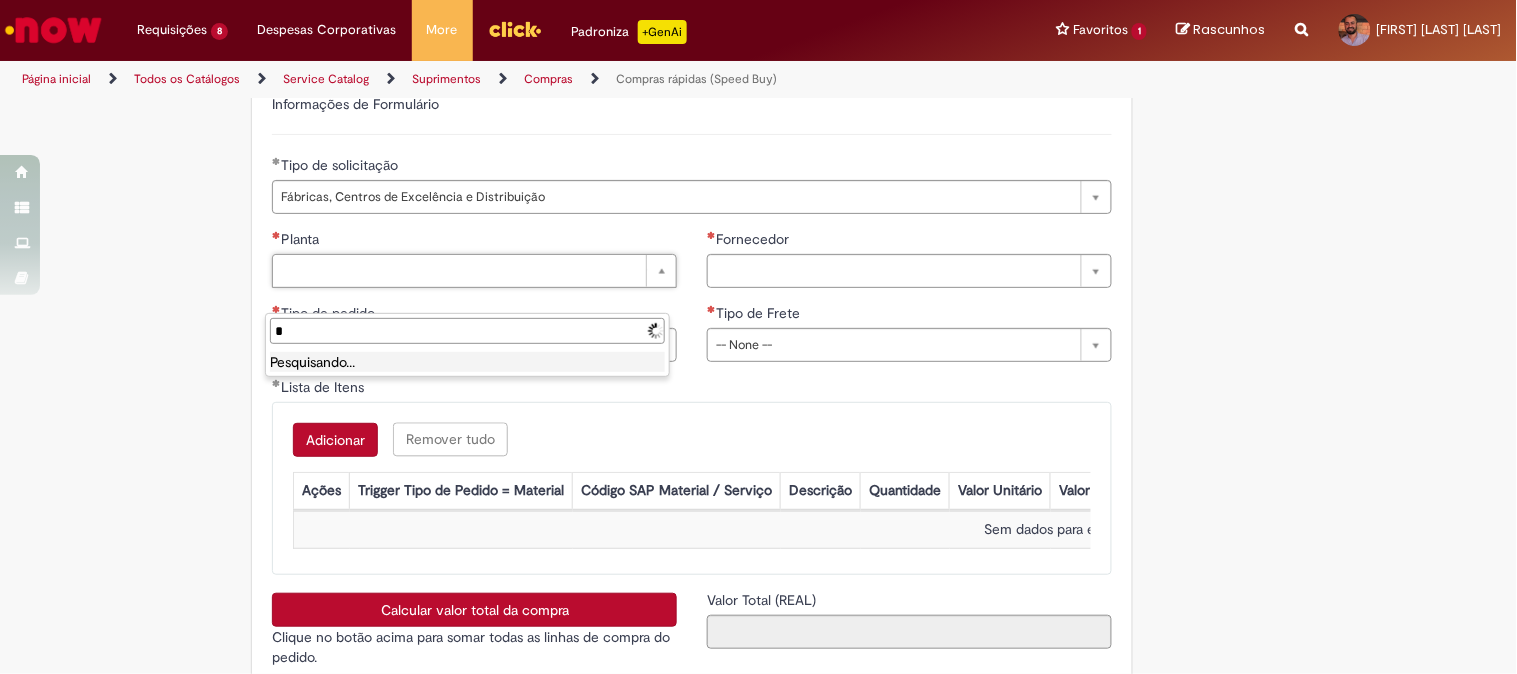 type on "**" 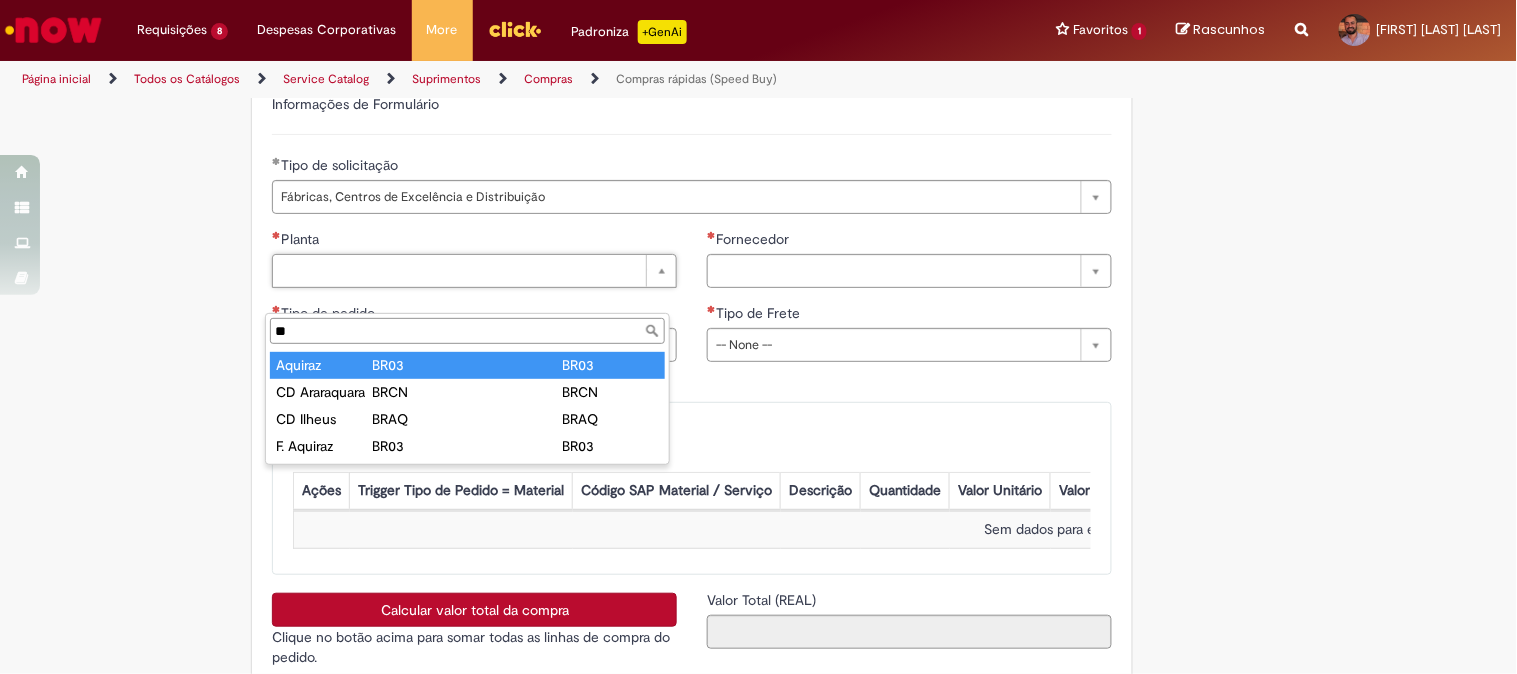 type on "*******" 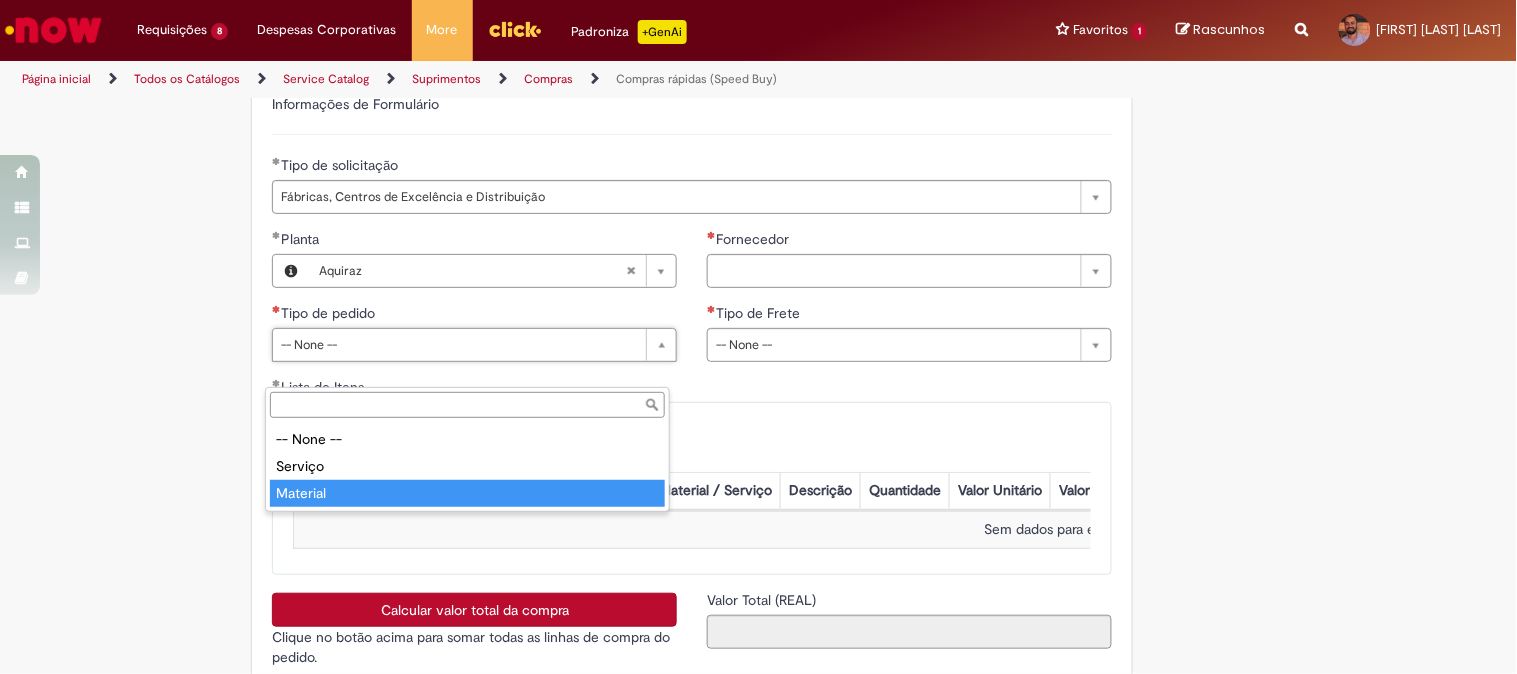 type on "********" 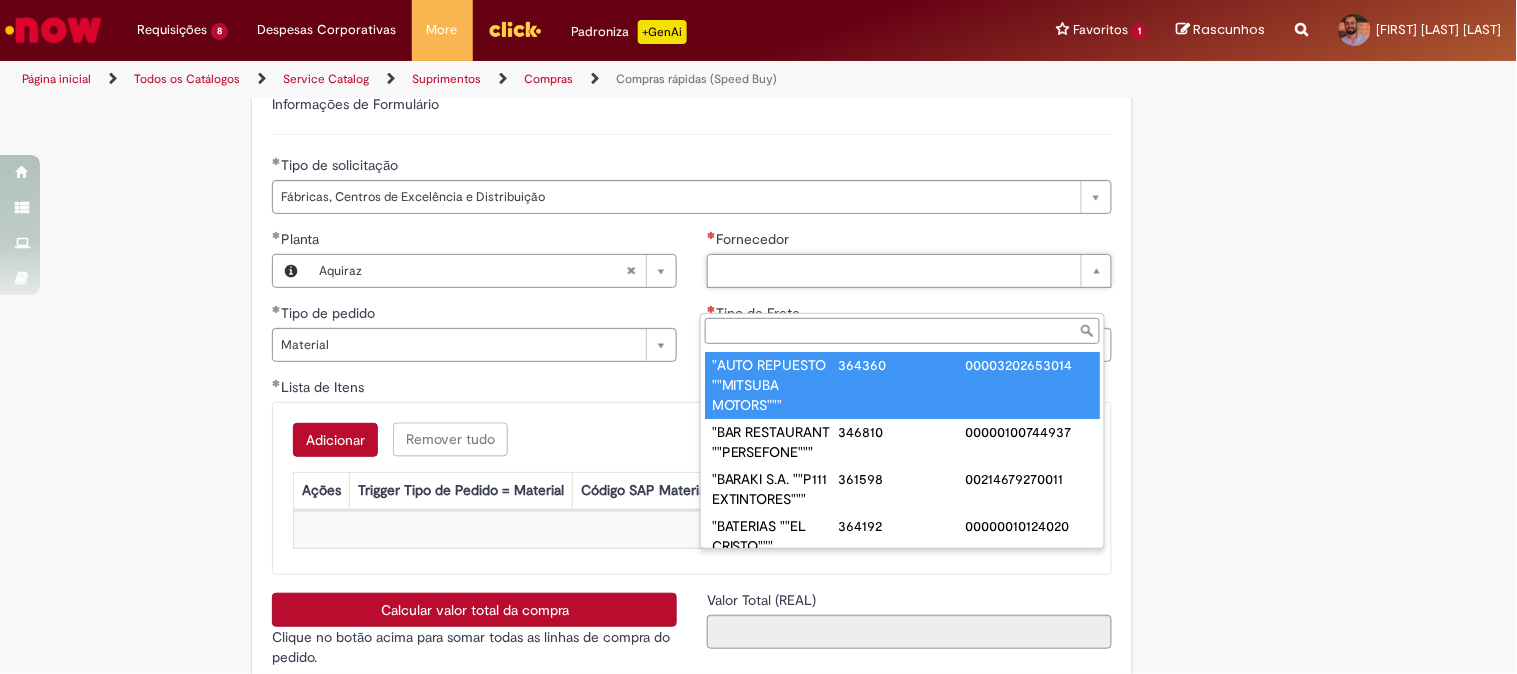 paste on "**********" 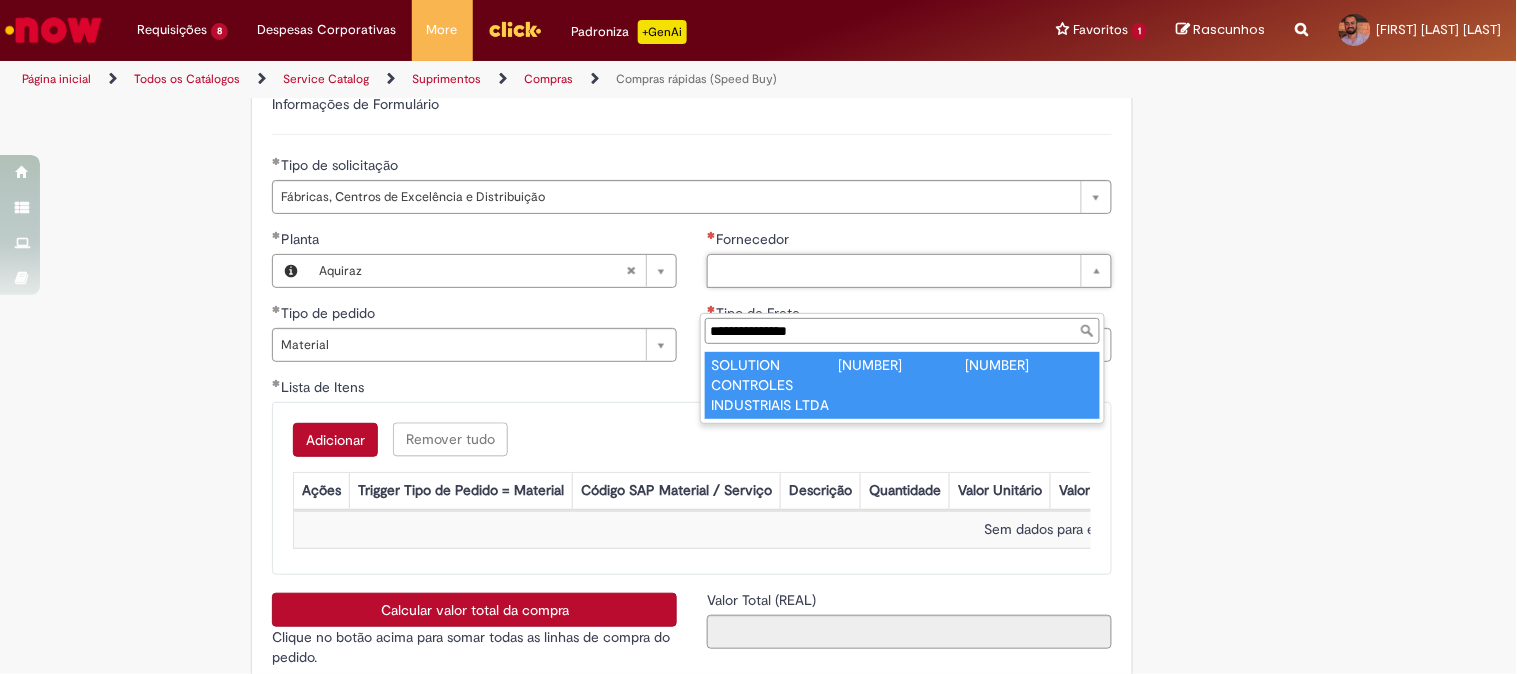 type on "**********" 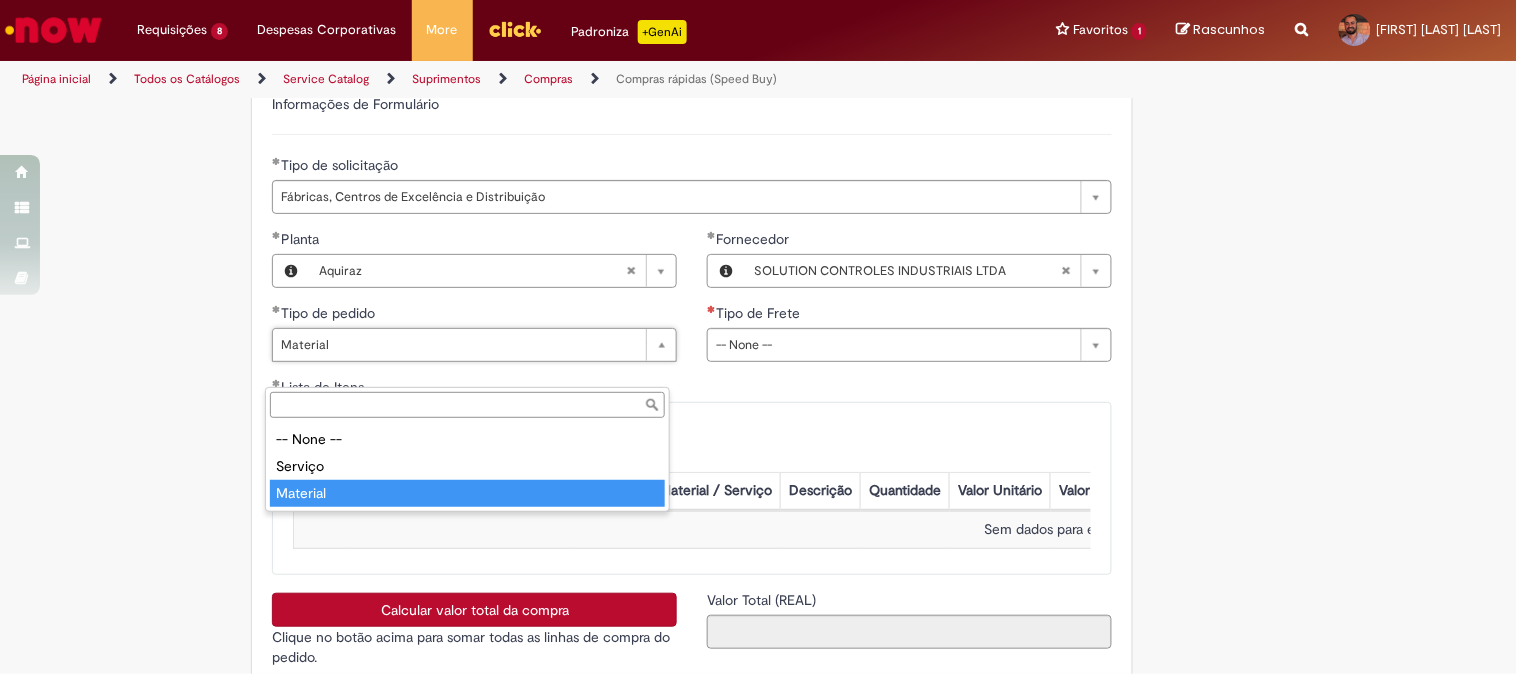 type on "********" 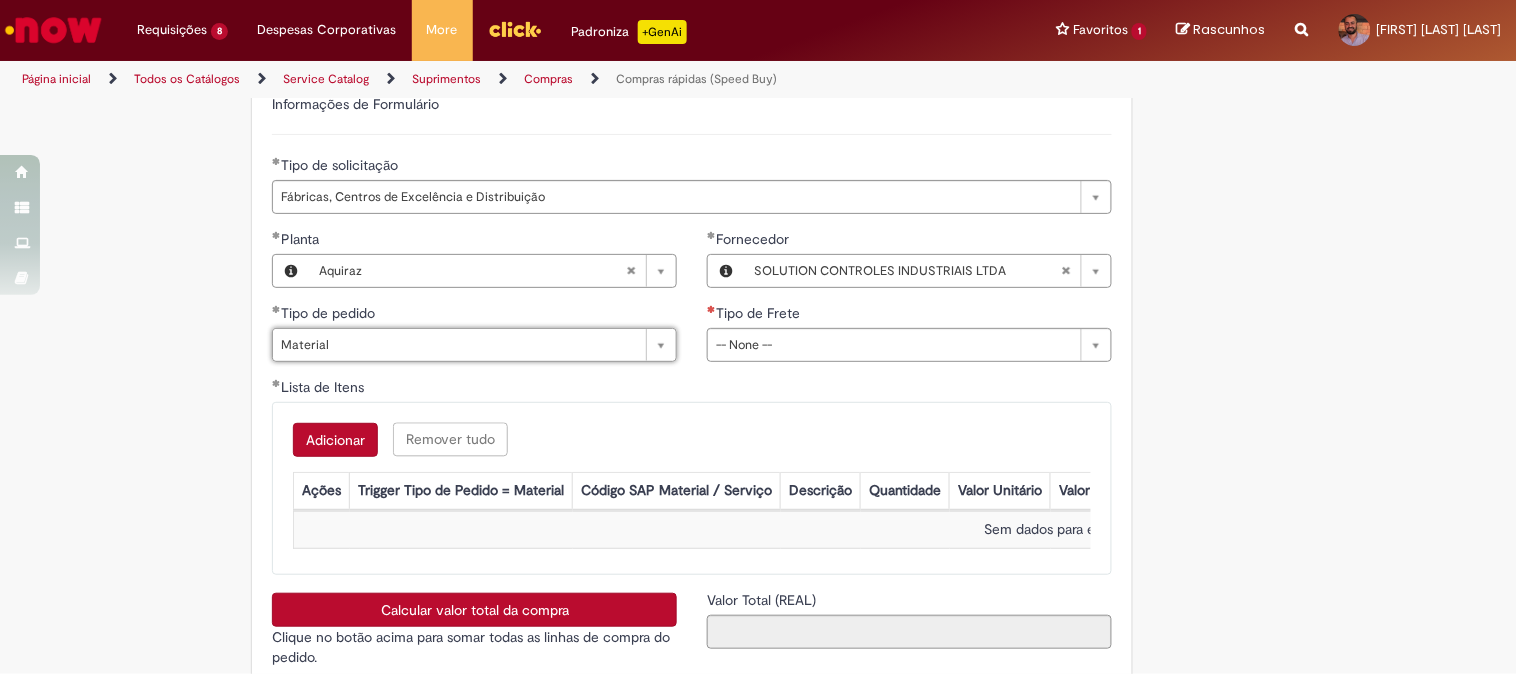 scroll, scrollTop: 0, scrollLeft: 47, axis: horizontal 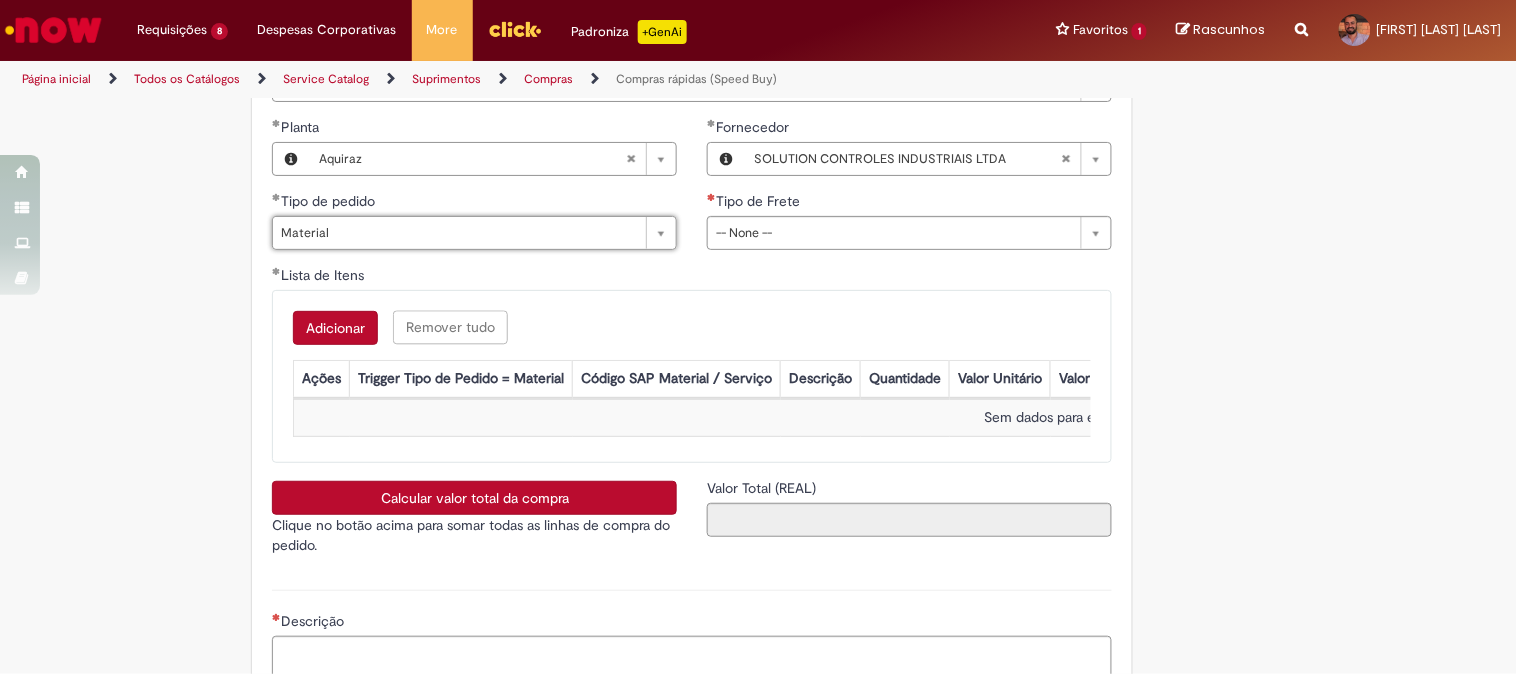 click on "Adicionar" at bounding box center (335, 328) 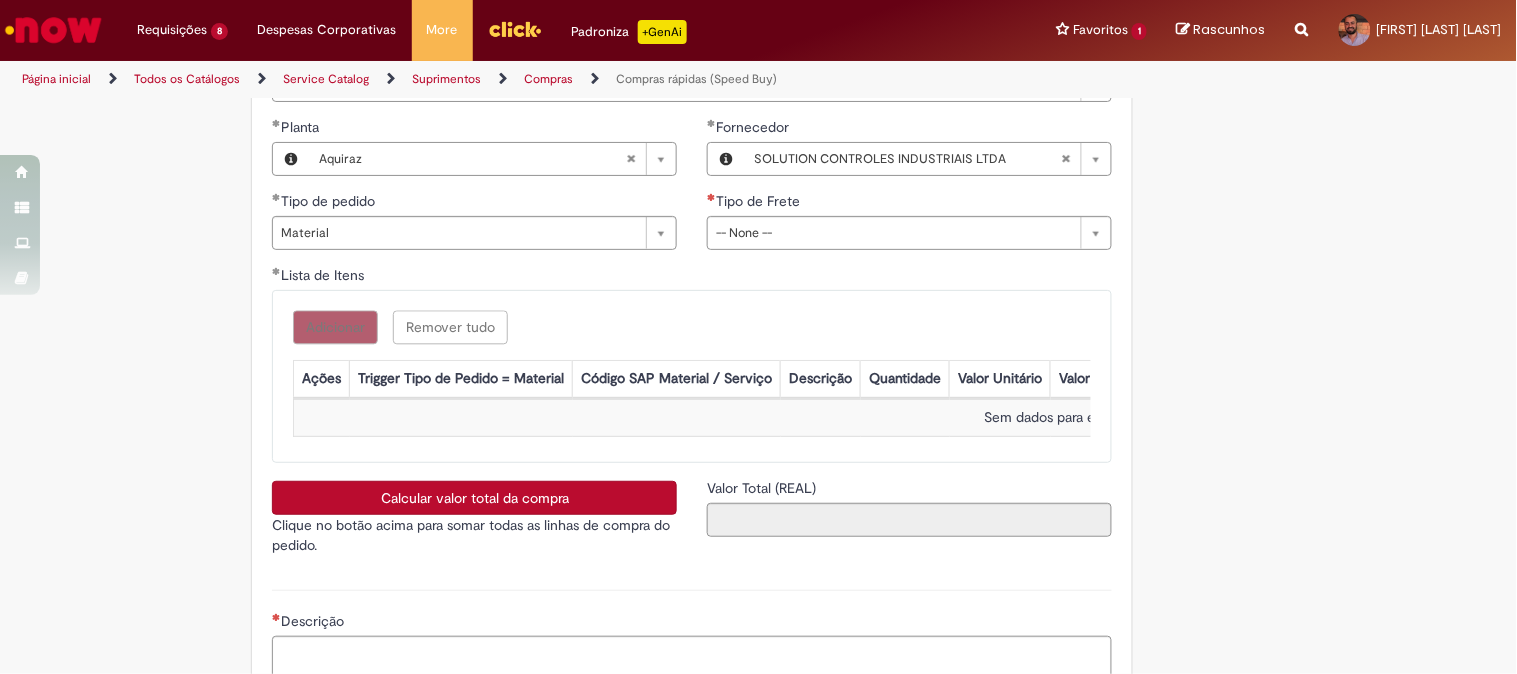 scroll, scrollTop: 0, scrollLeft: 0, axis: both 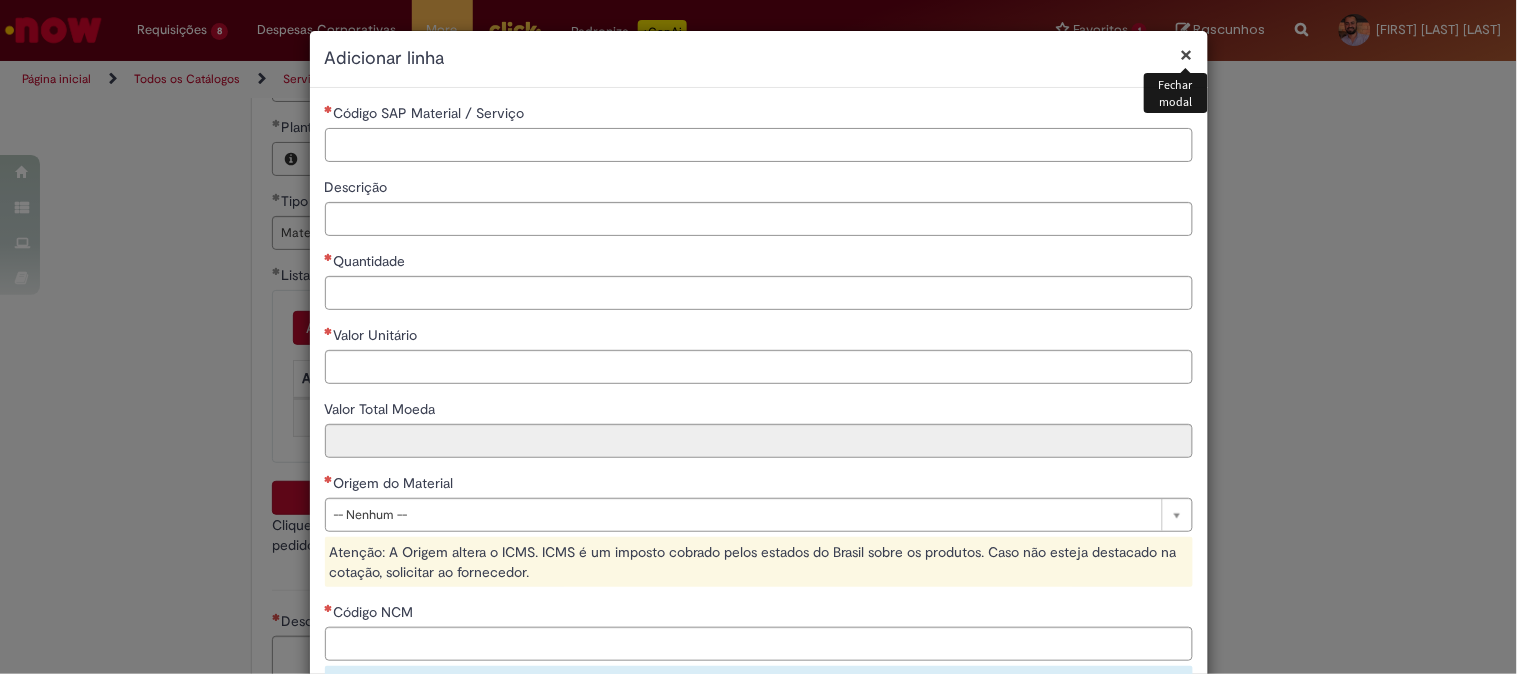 click on "Código SAP Material / Serviço" at bounding box center (759, 145) 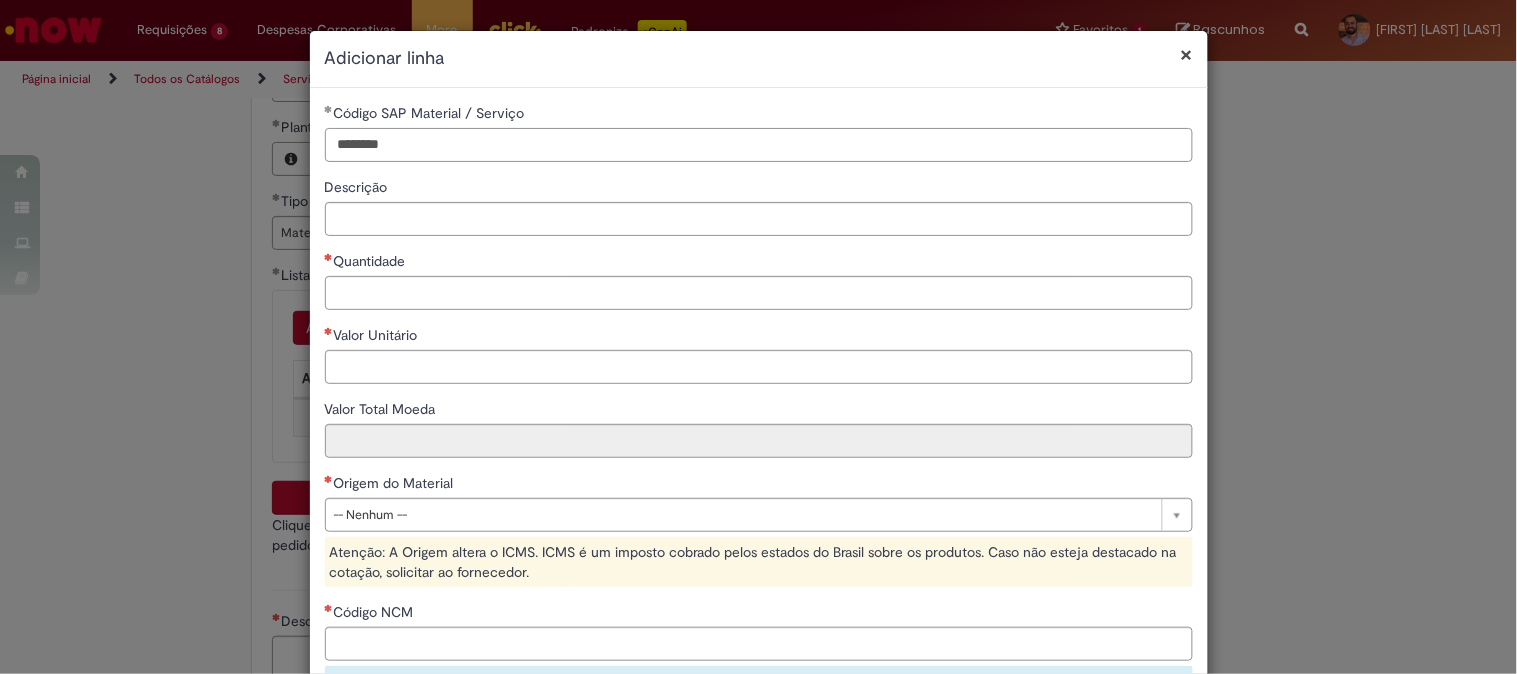 type on "********" 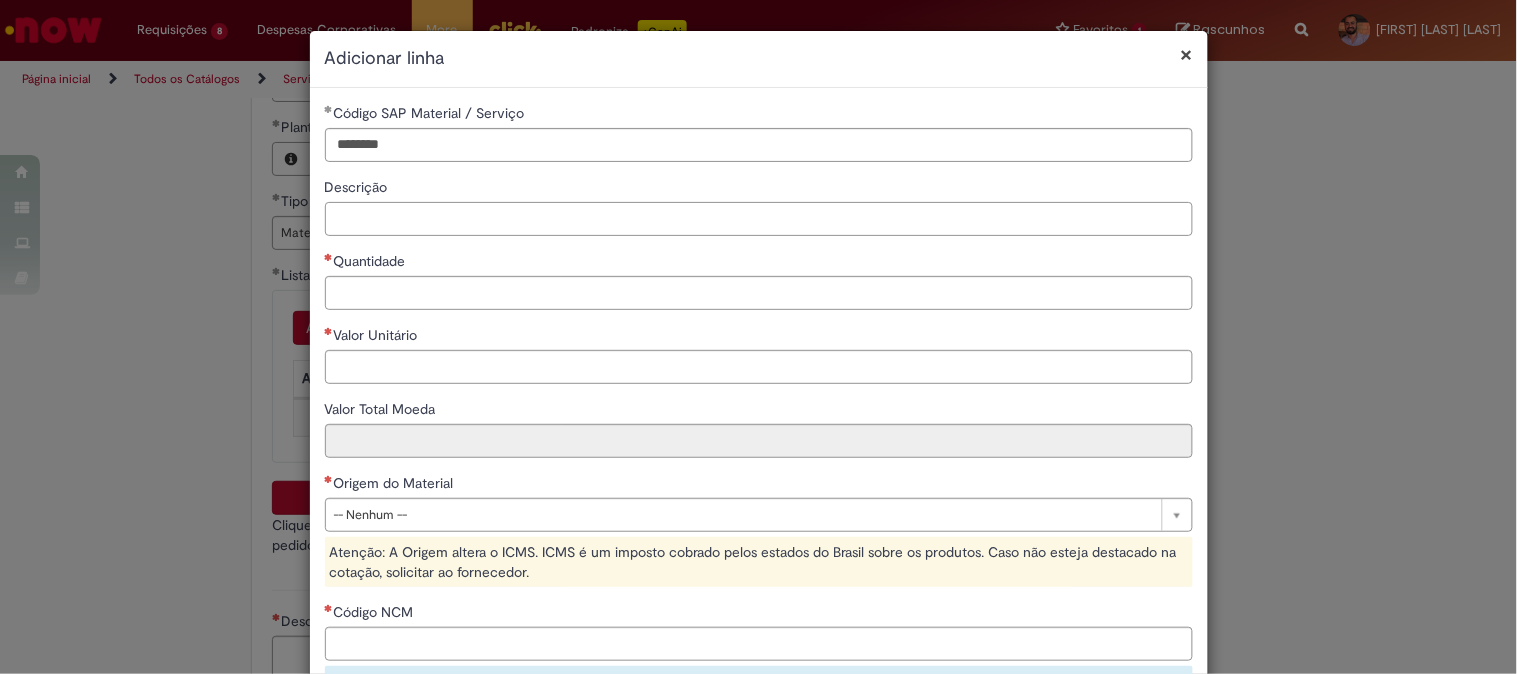 click on "Descrição" at bounding box center (759, 219) 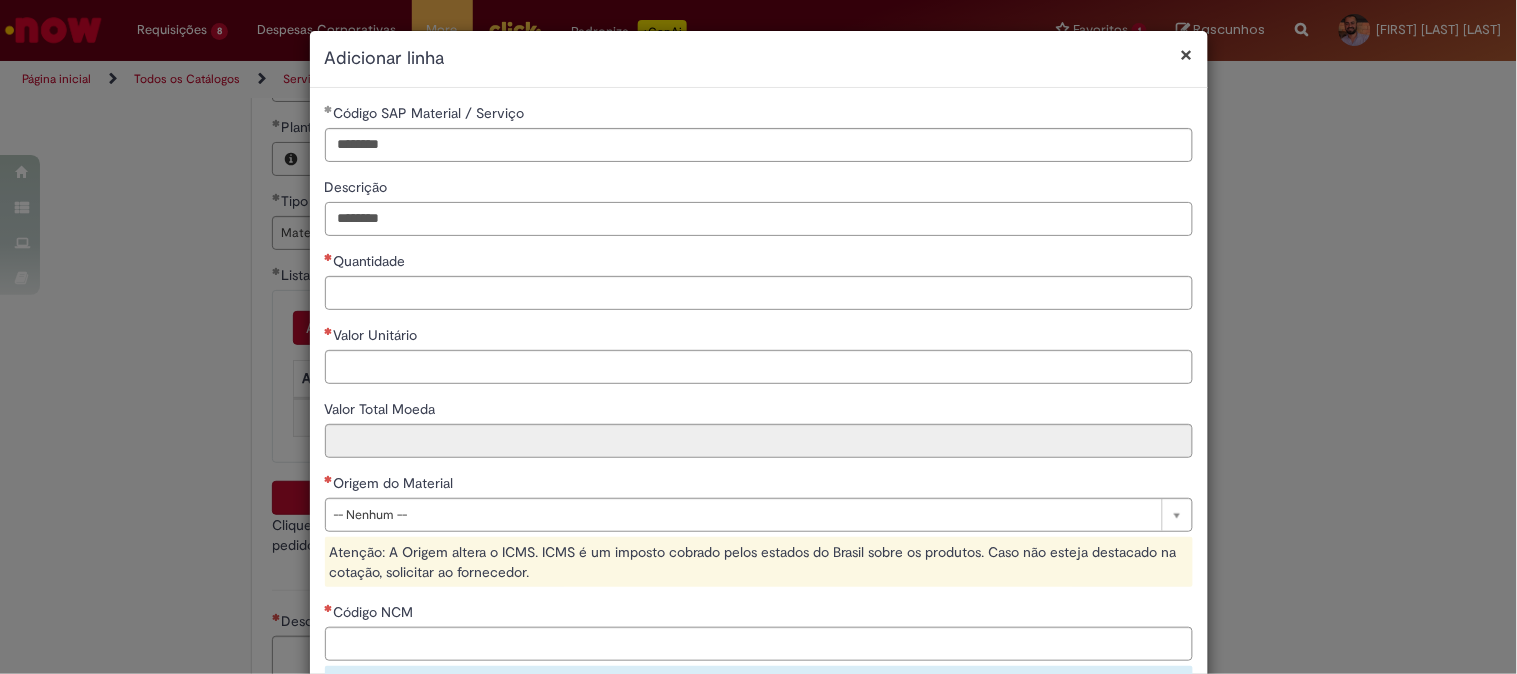 type on "*******" 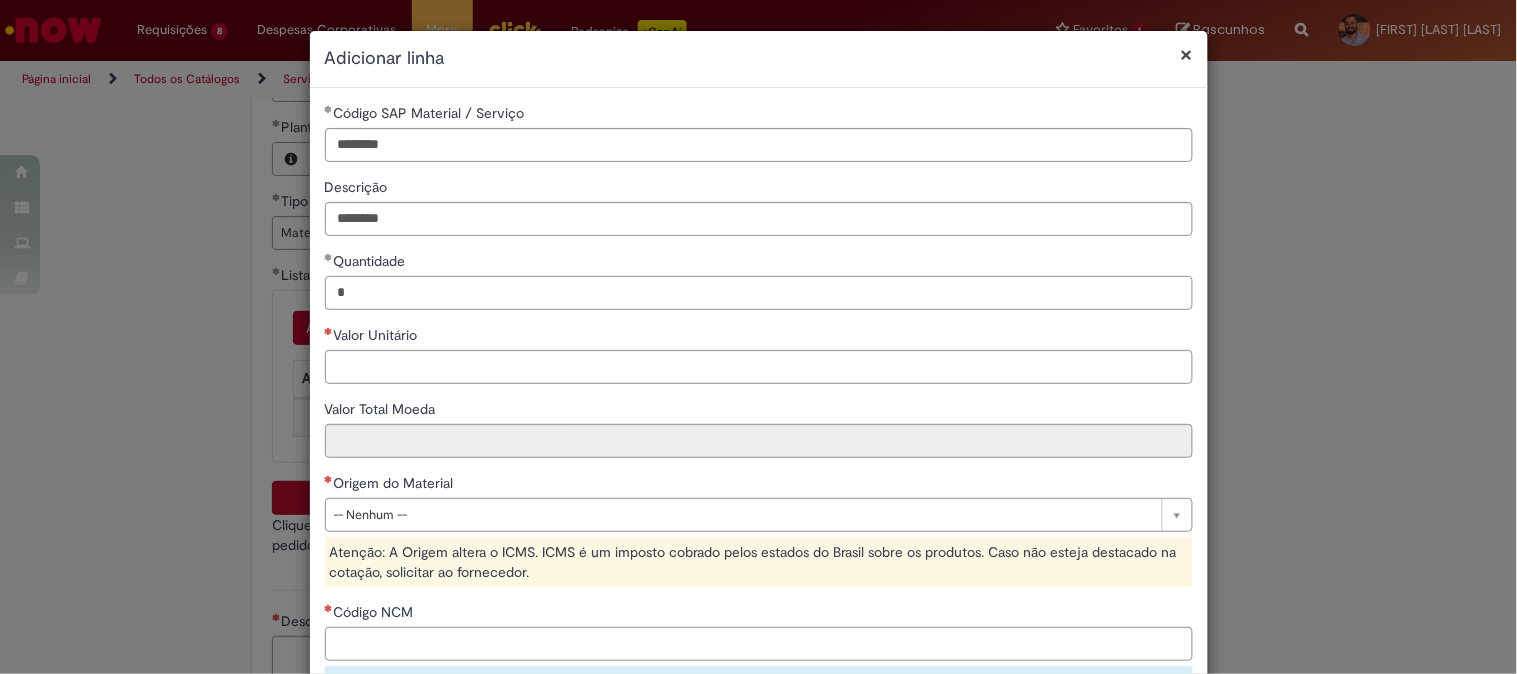 type on "*" 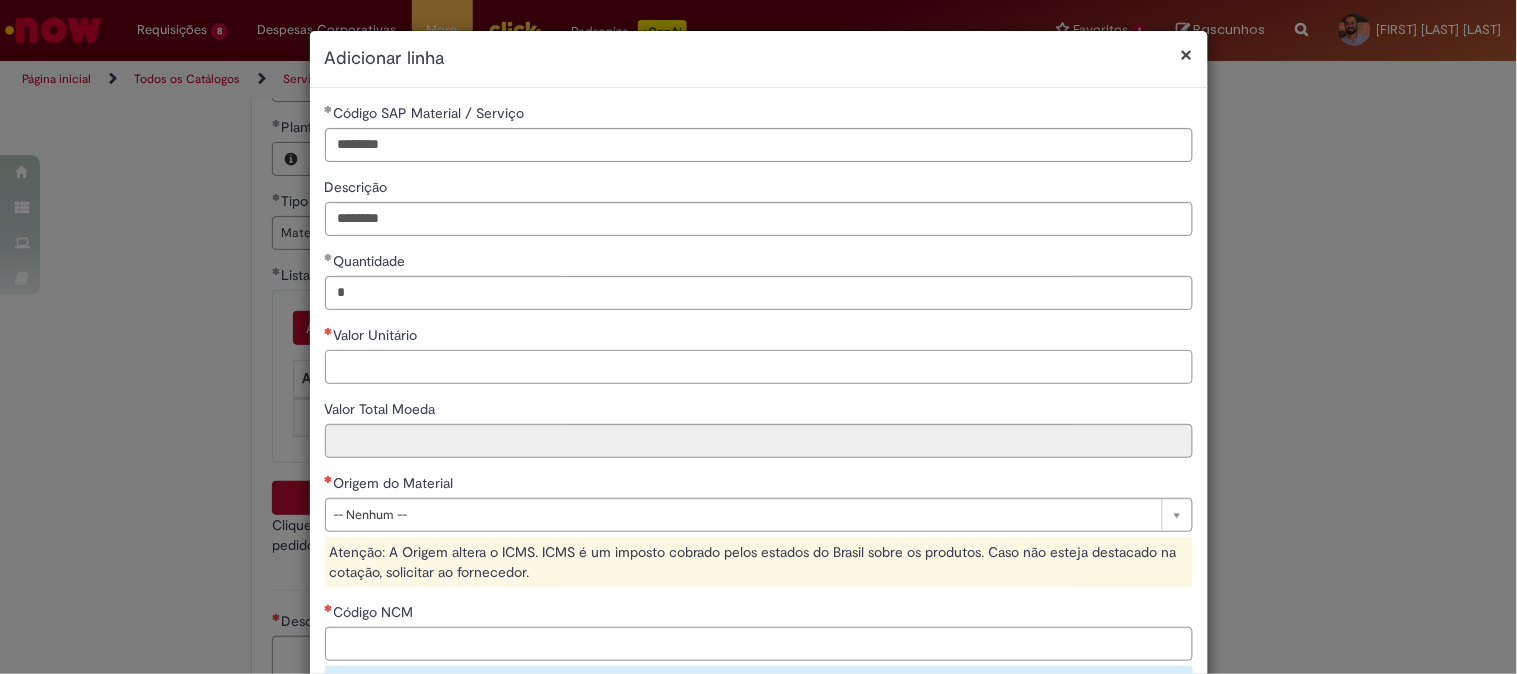 paste on "********" 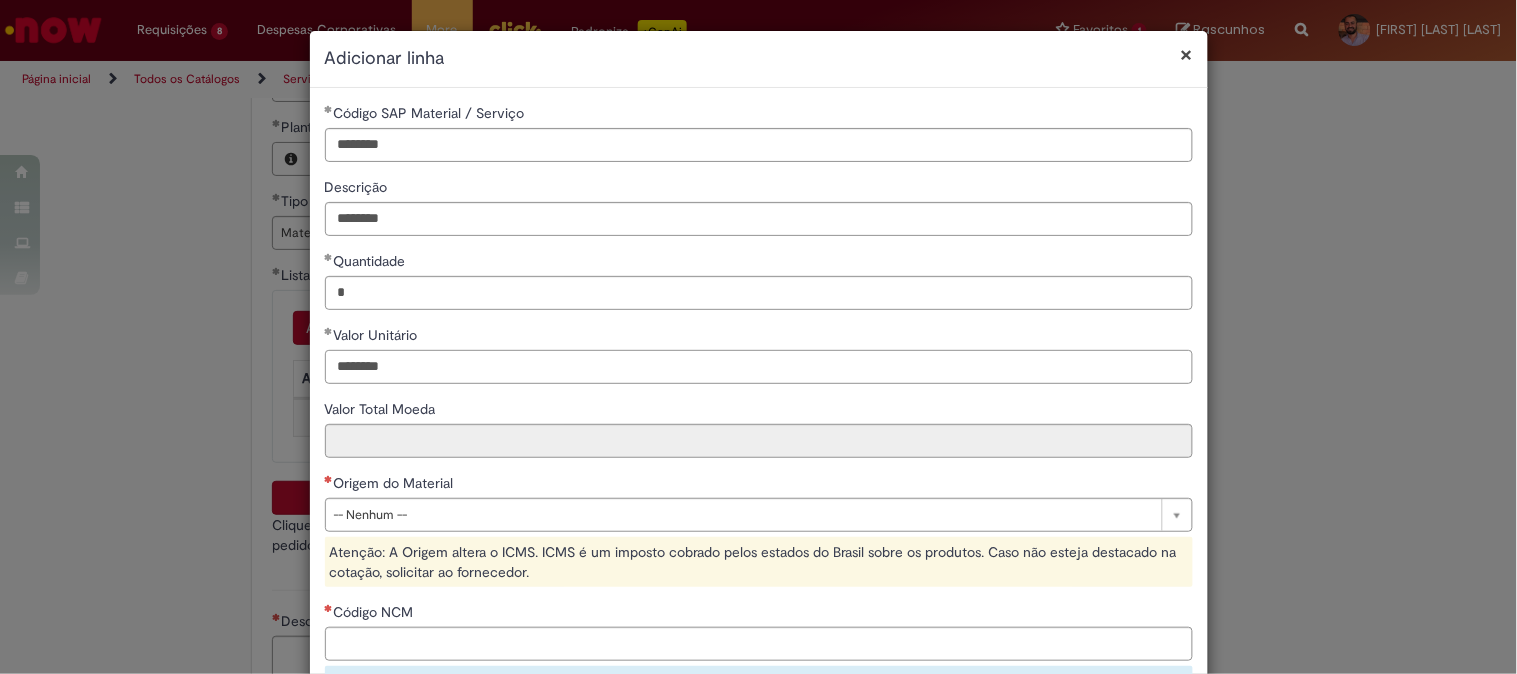 type on "********" 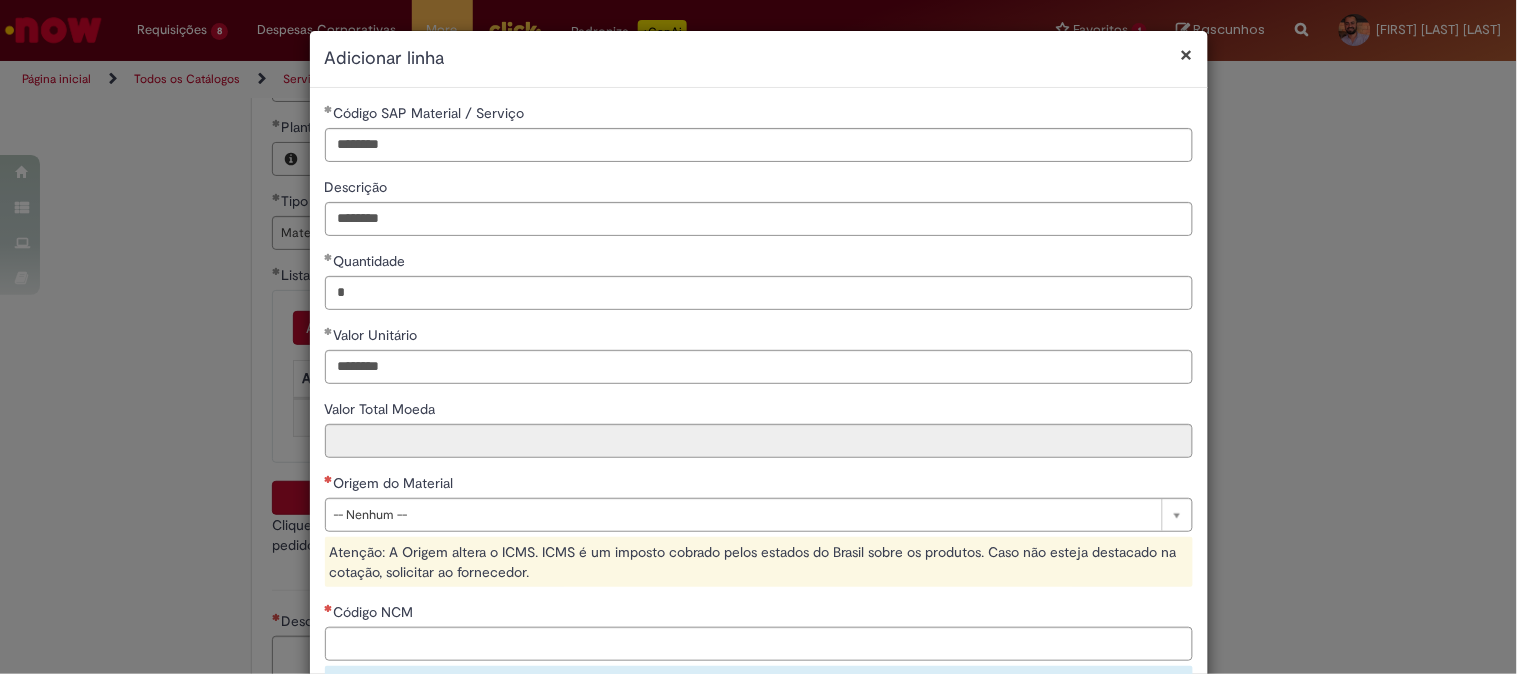 type on "********" 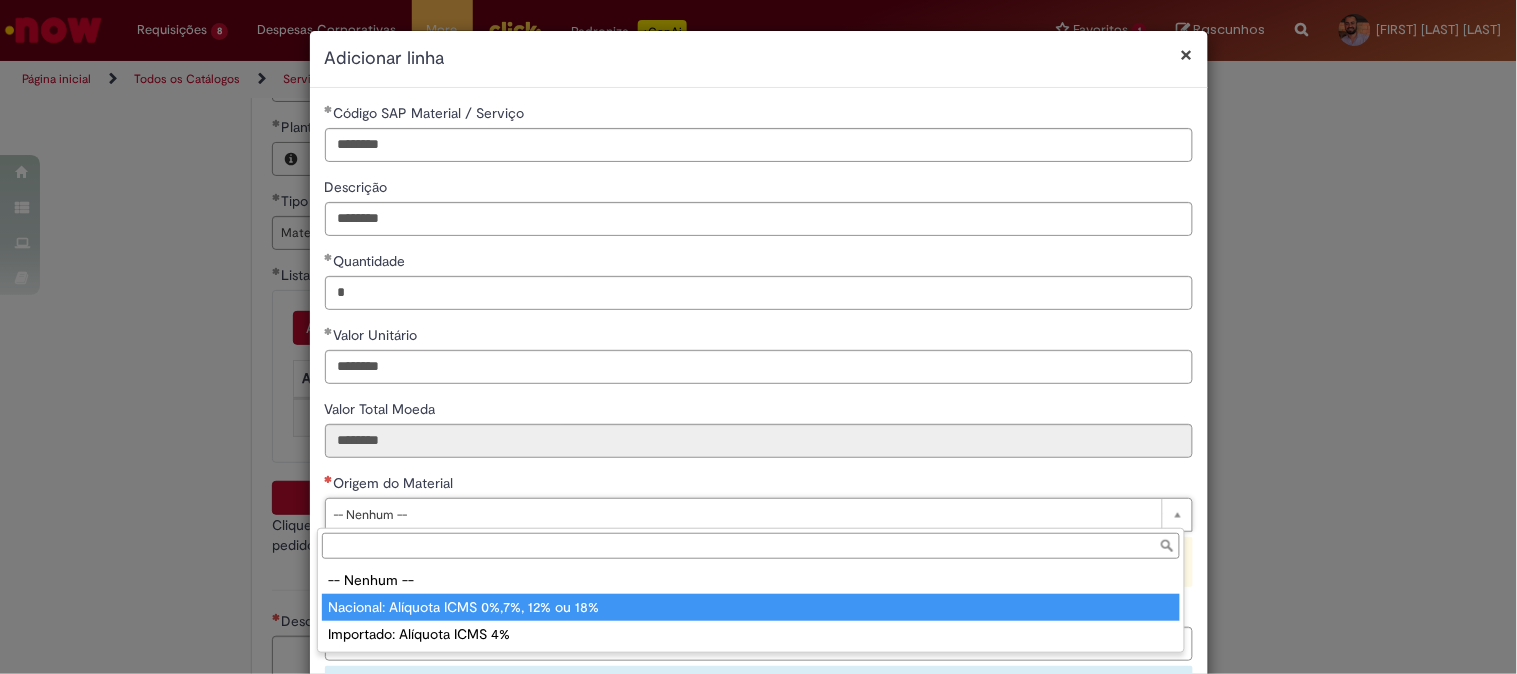 type on "**********" 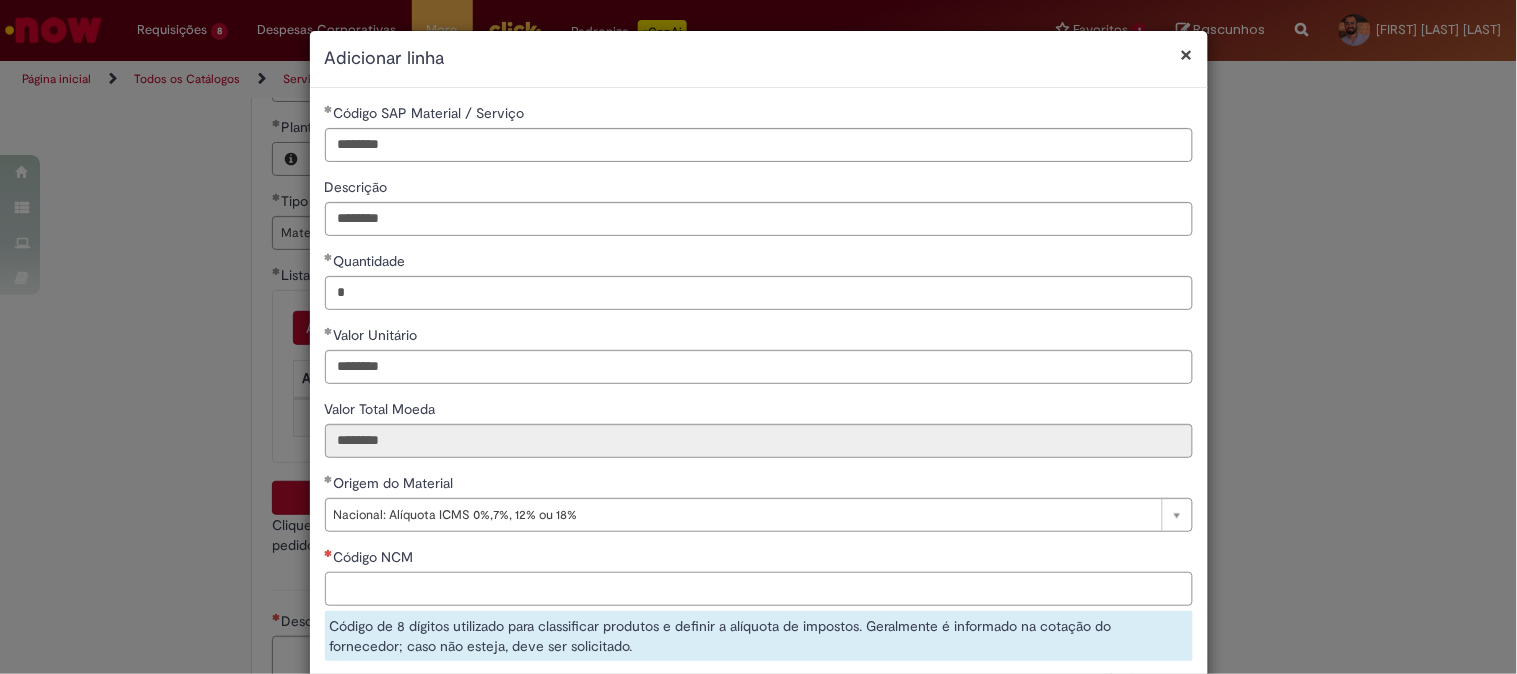 click on "Código NCM" at bounding box center [759, 589] 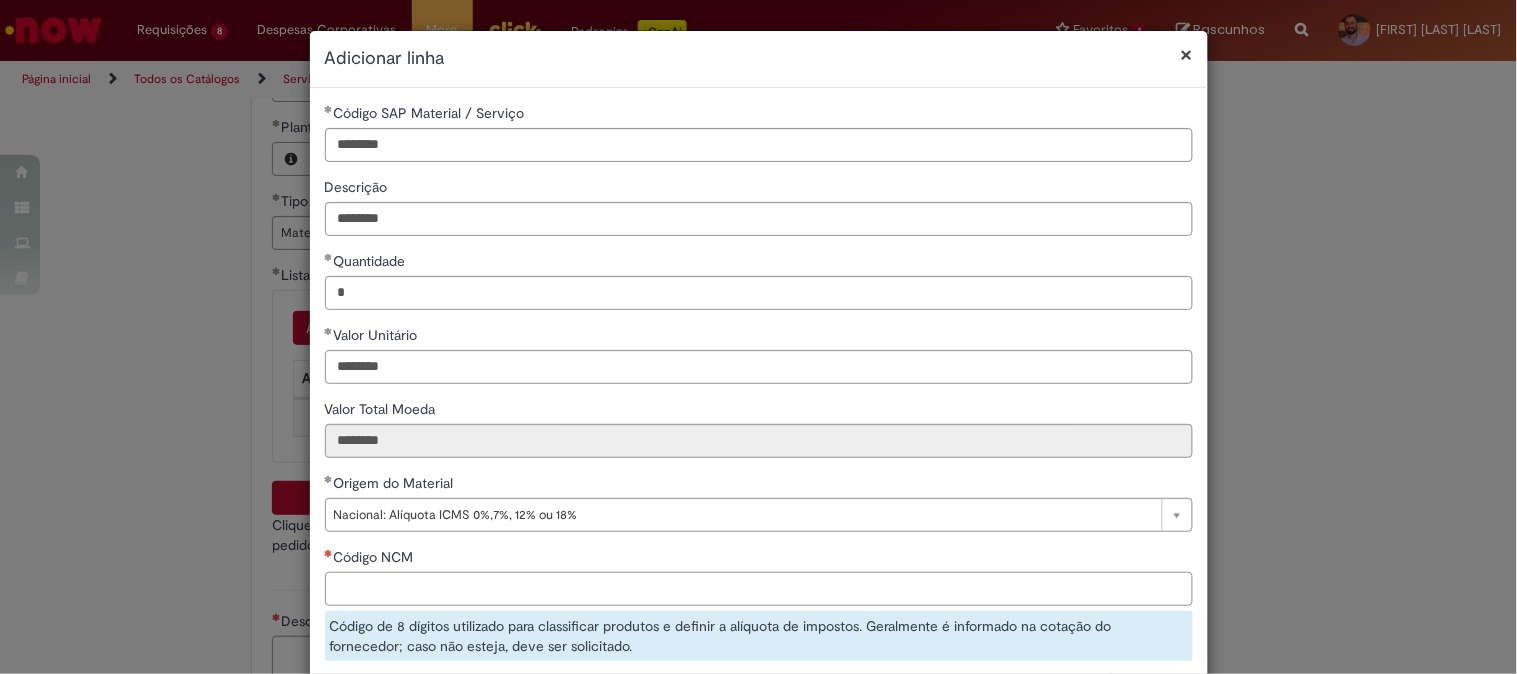 paste on "********" 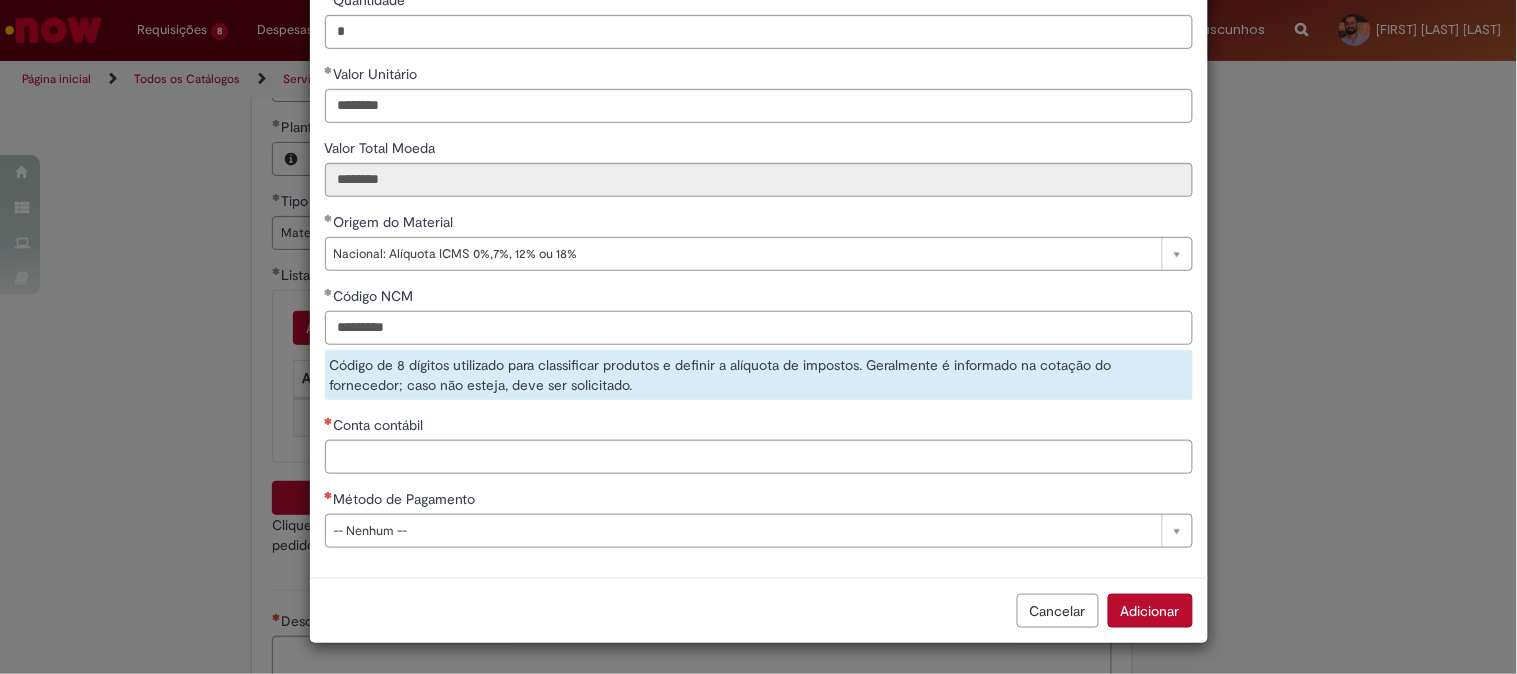 type on "********" 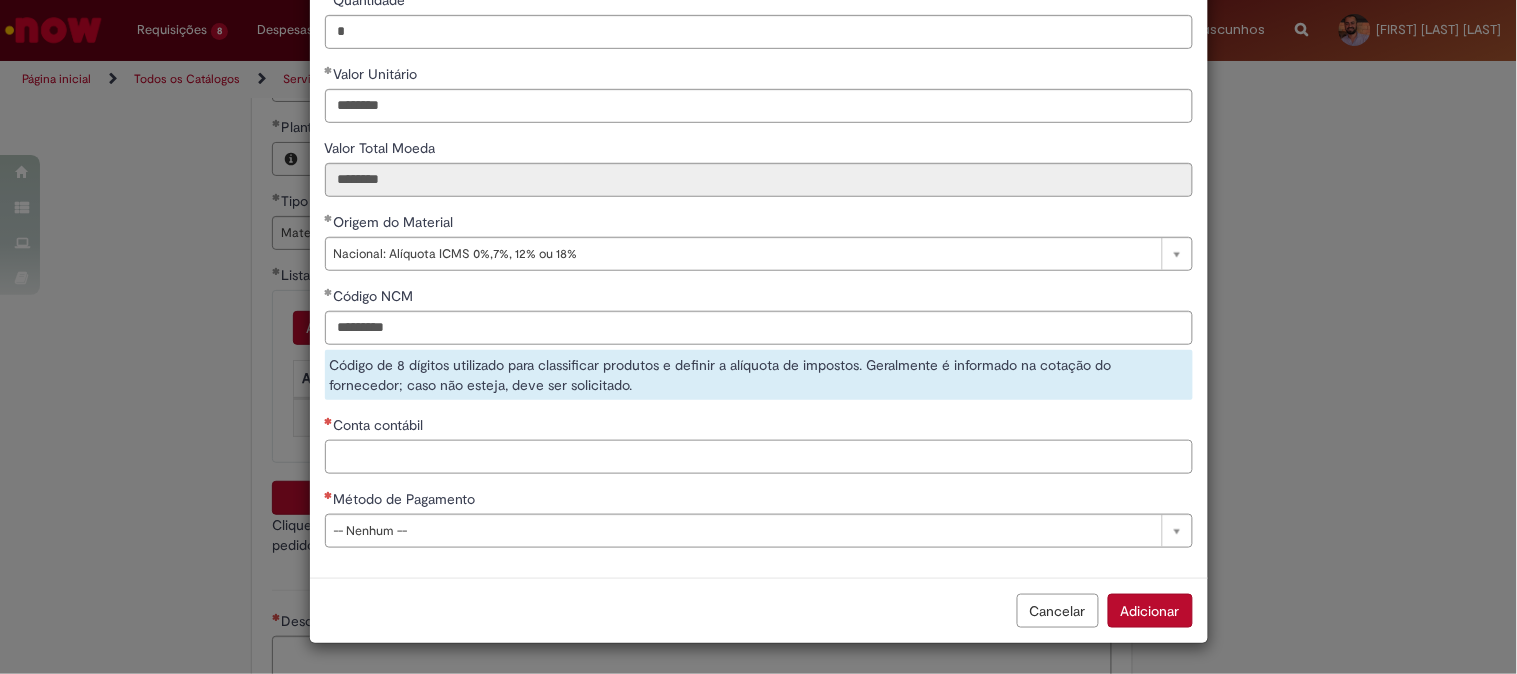 click on "Conta contábil" at bounding box center (759, 457) 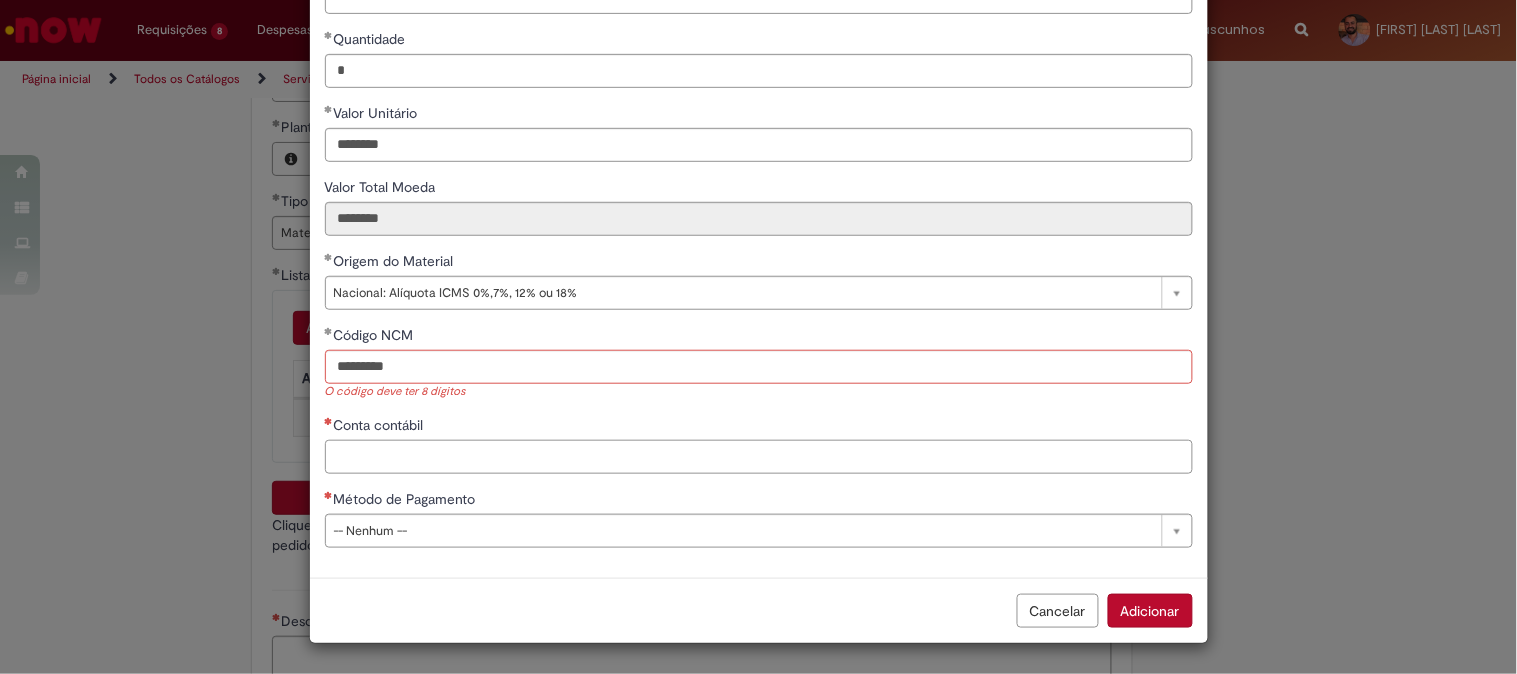 scroll, scrollTop: 206, scrollLeft: 0, axis: vertical 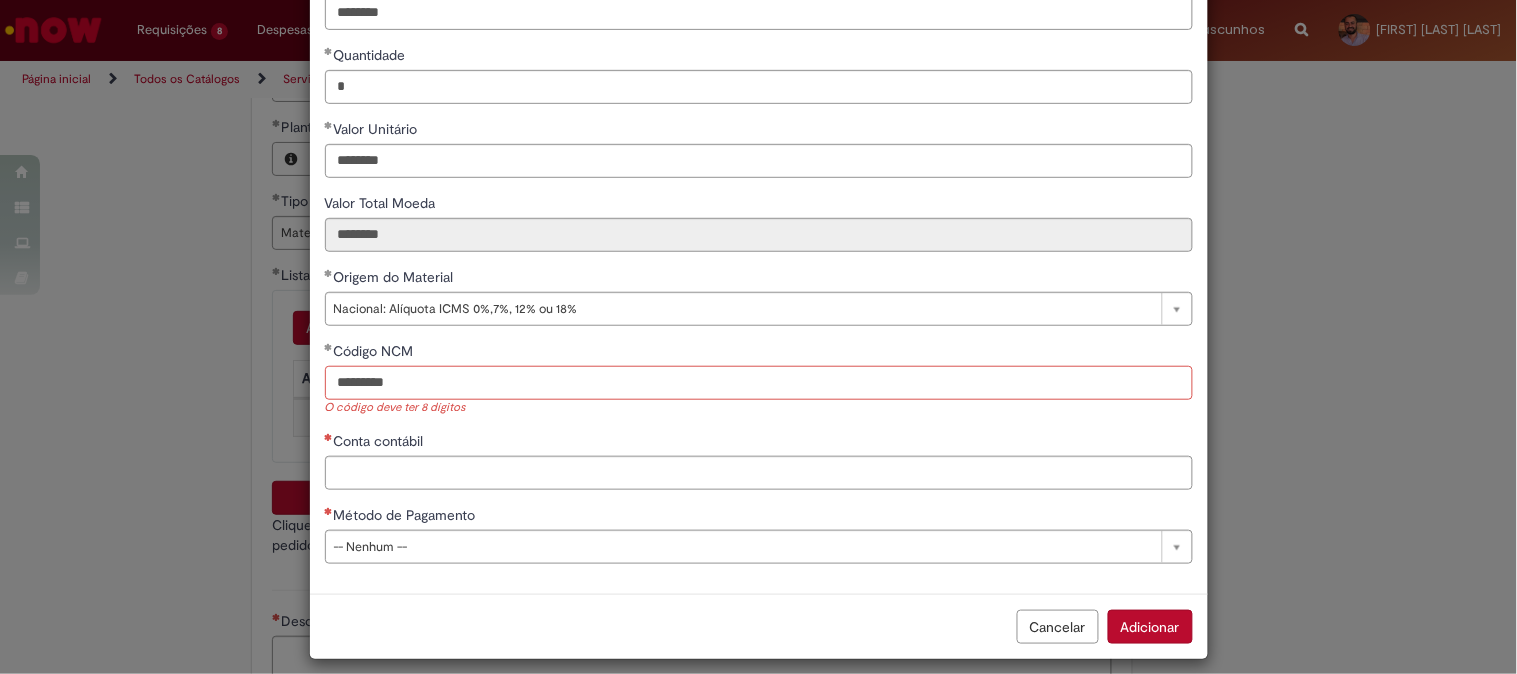 click on "********" at bounding box center [759, 383] 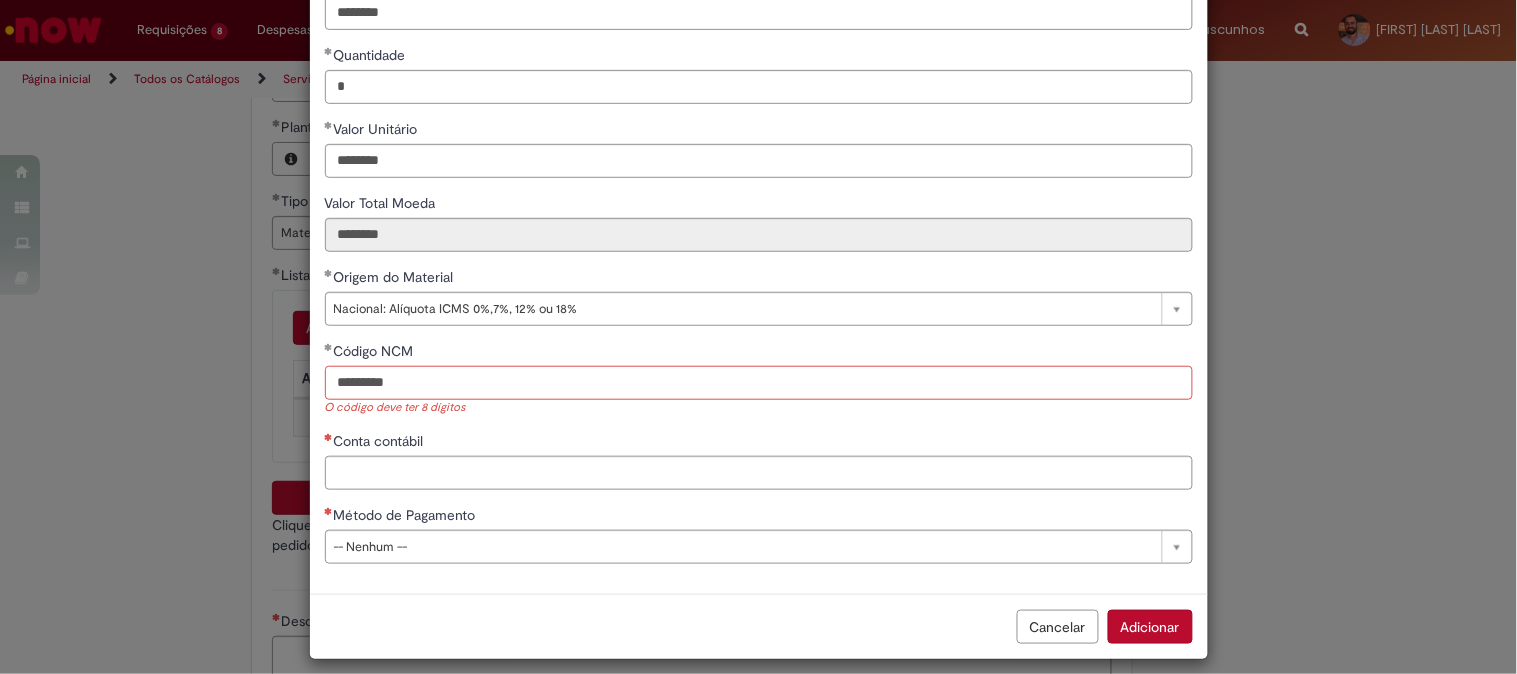 click on "********" at bounding box center (759, 383) 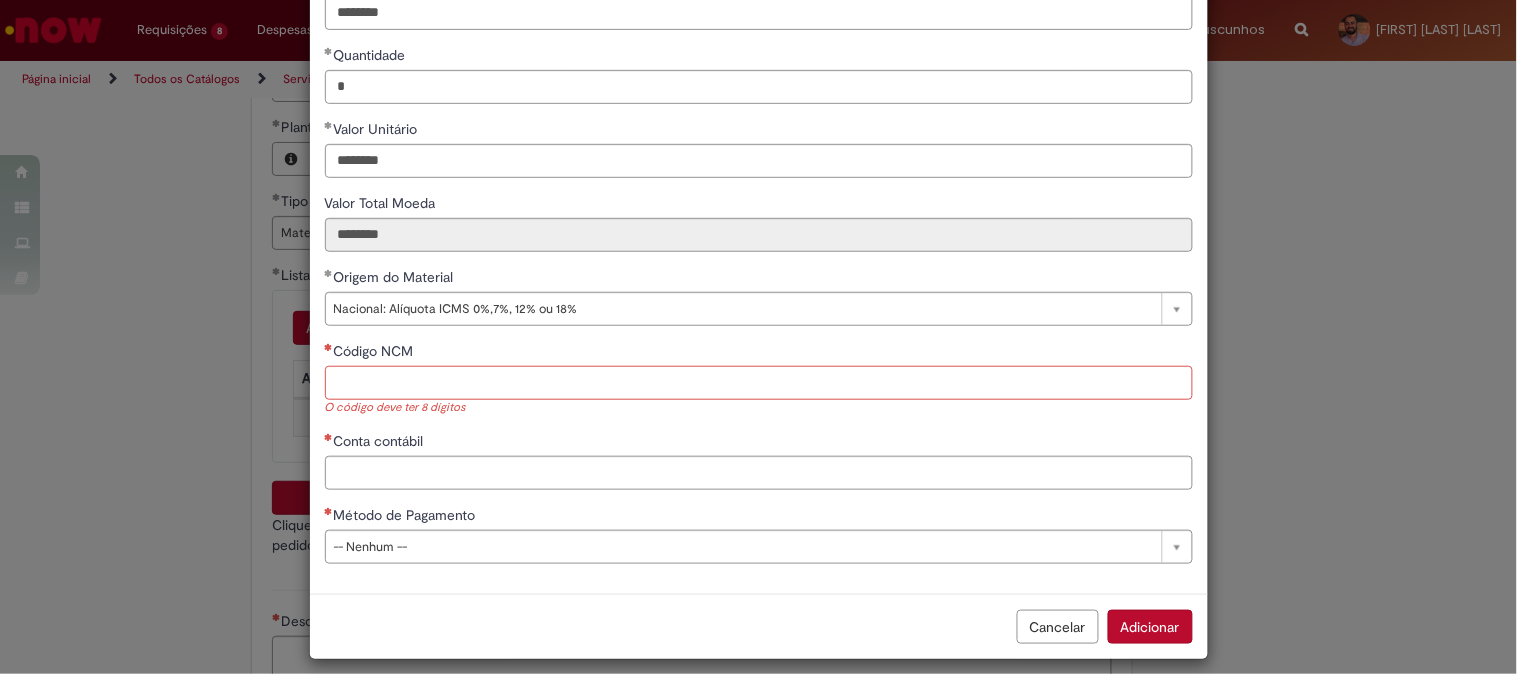 paste on "********" 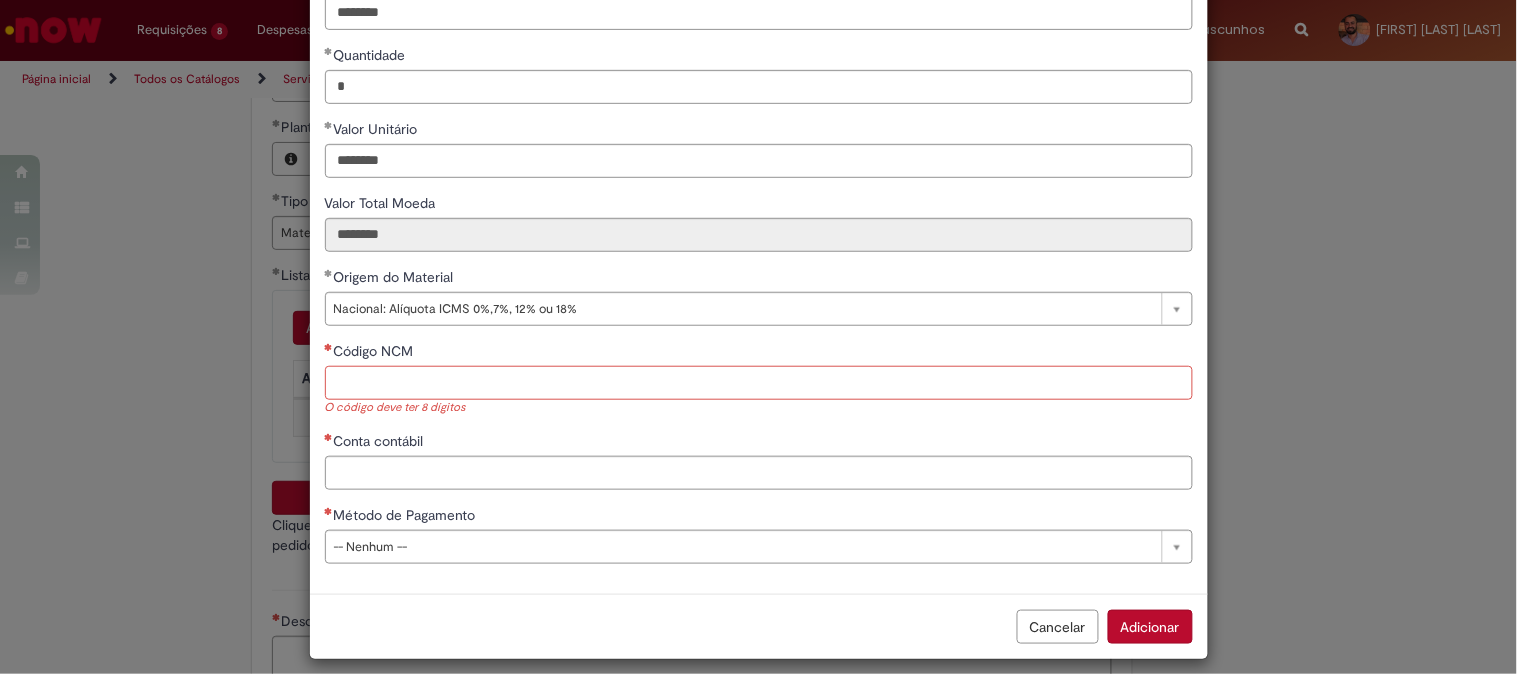 type on "********" 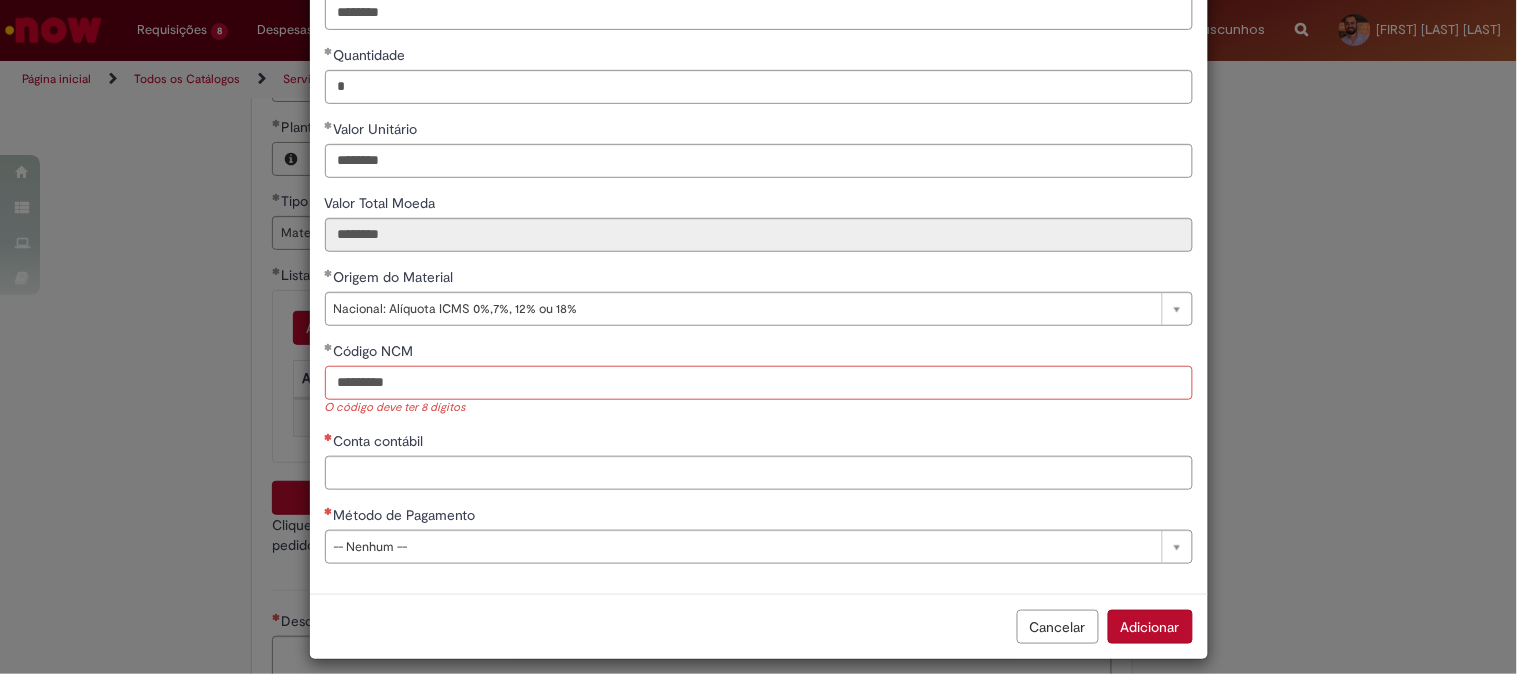 drag, startPoint x: 403, startPoint y: 384, endPoint x: 226, endPoint y: 376, distance: 177.1807 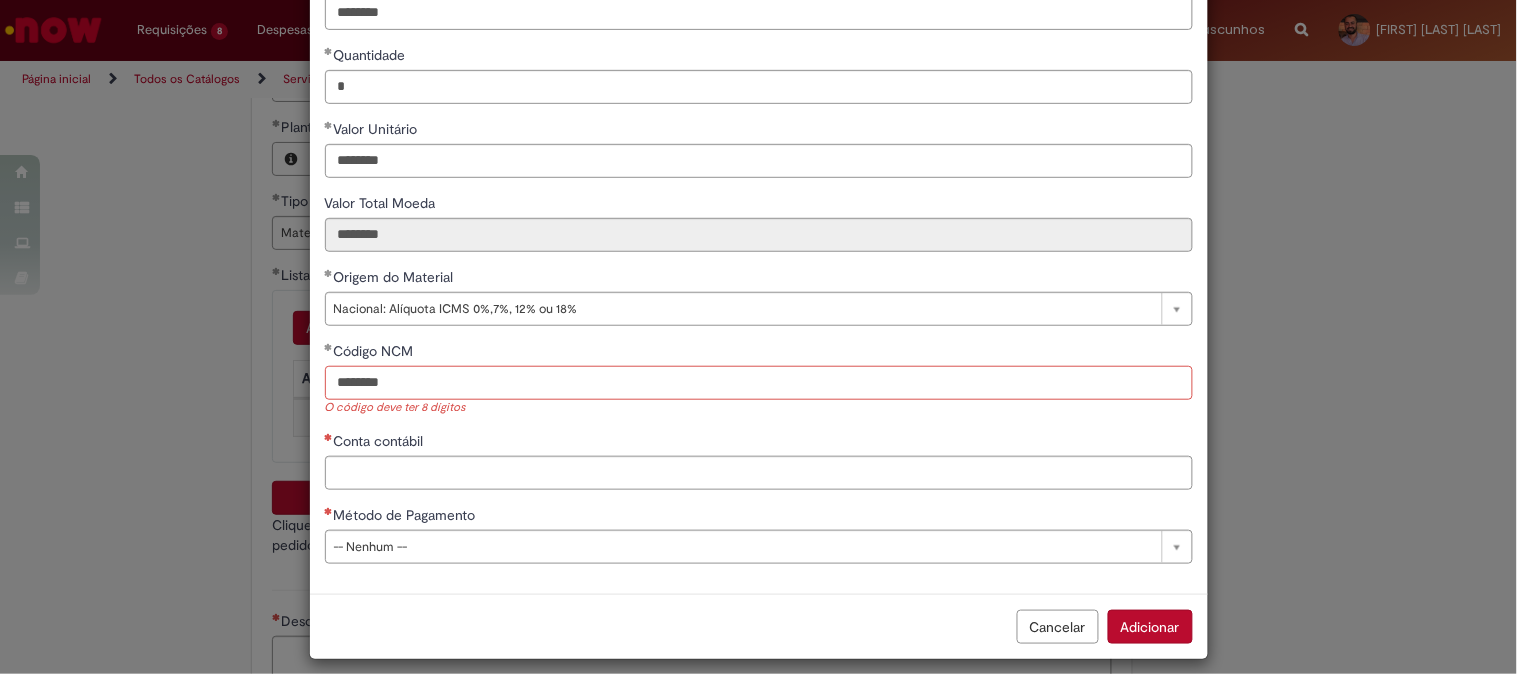 type on "********" 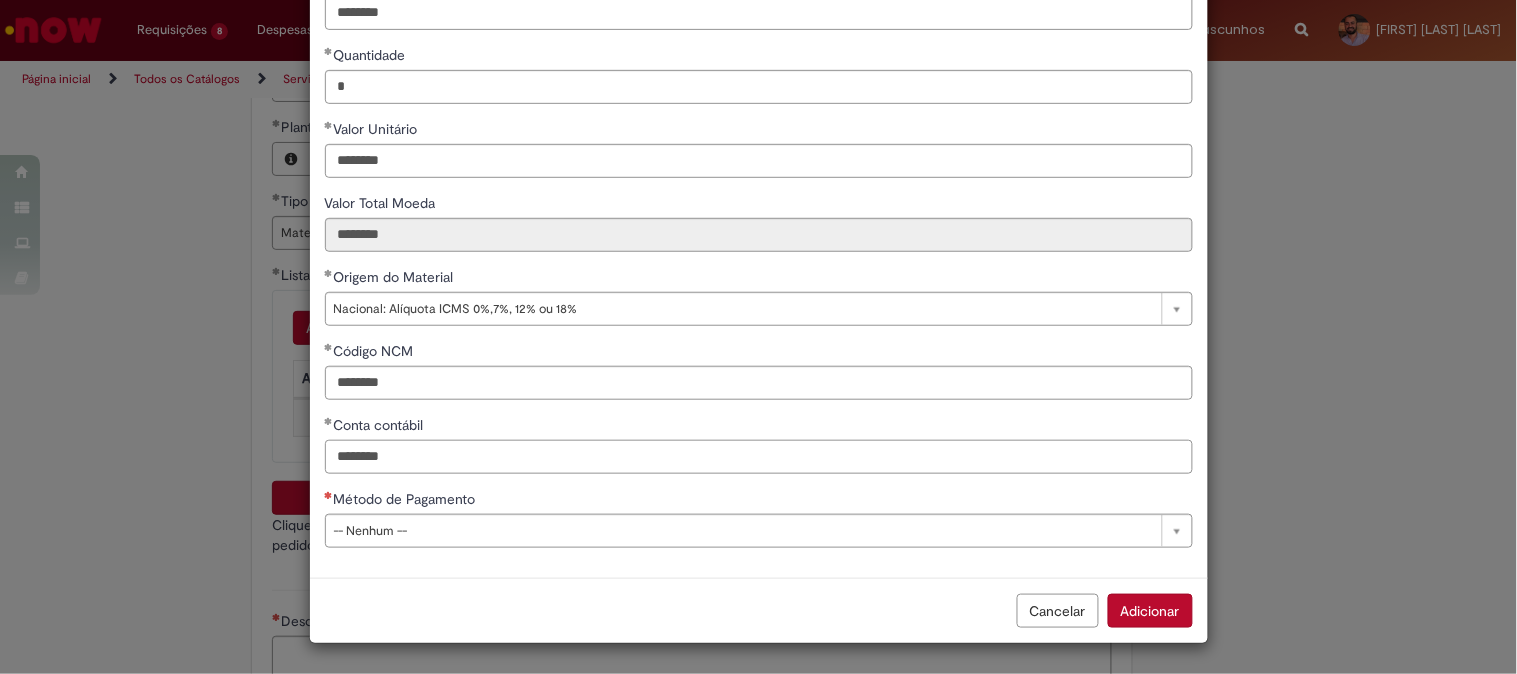 type on "********" 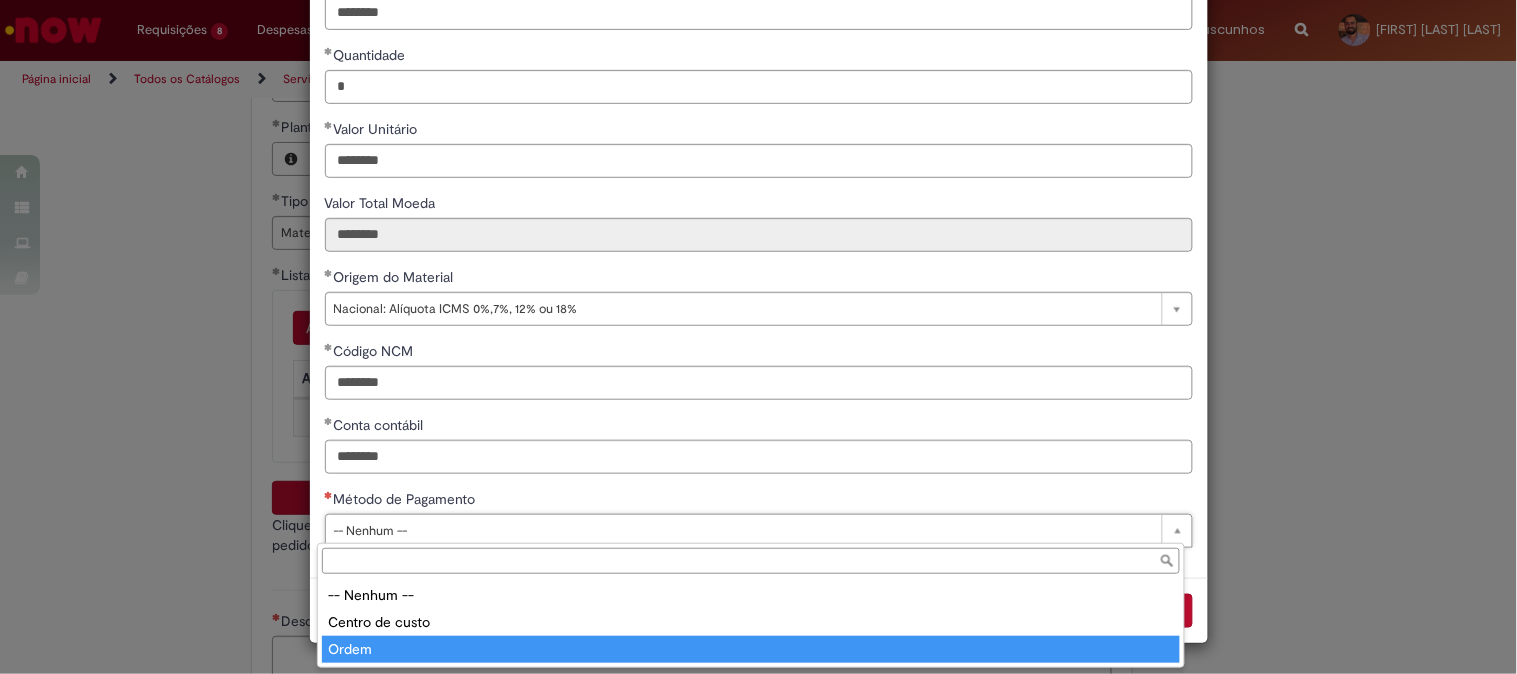 type on "*****" 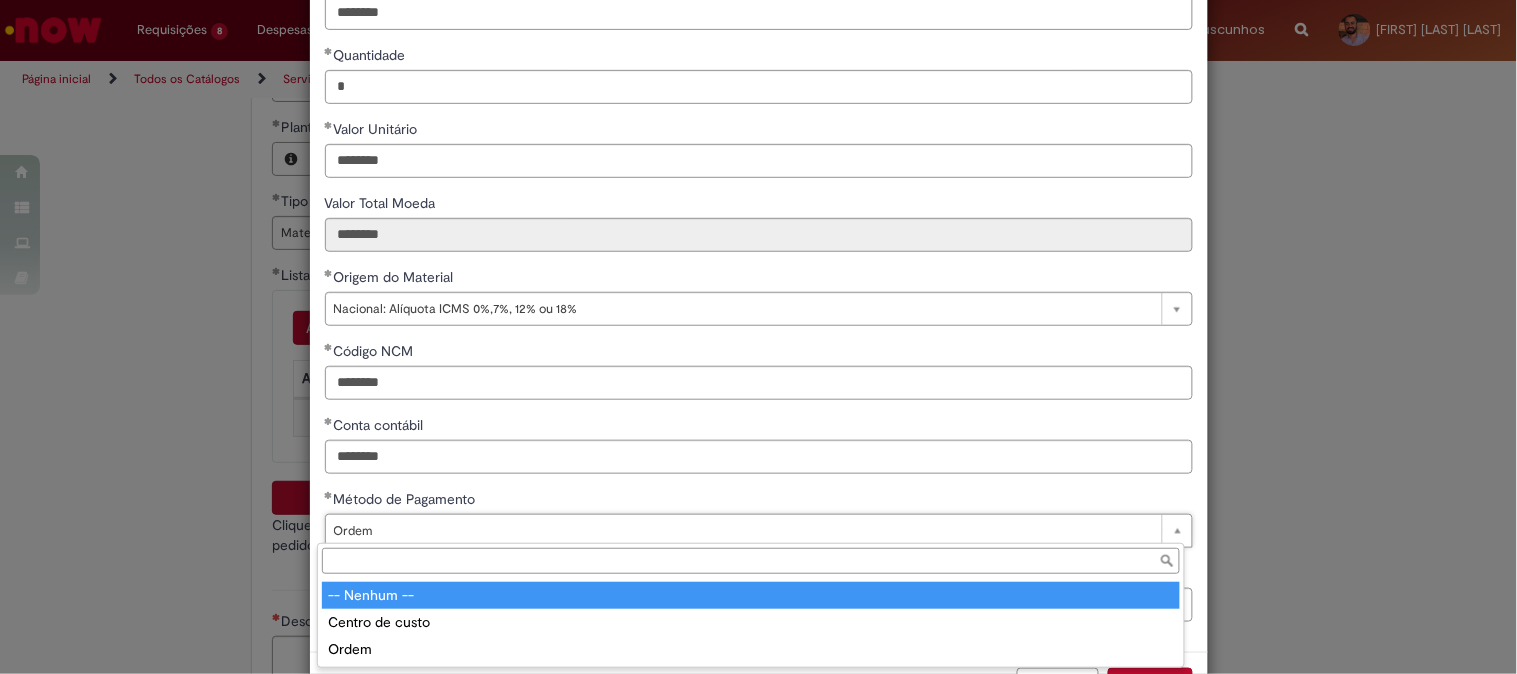 type on "**********" 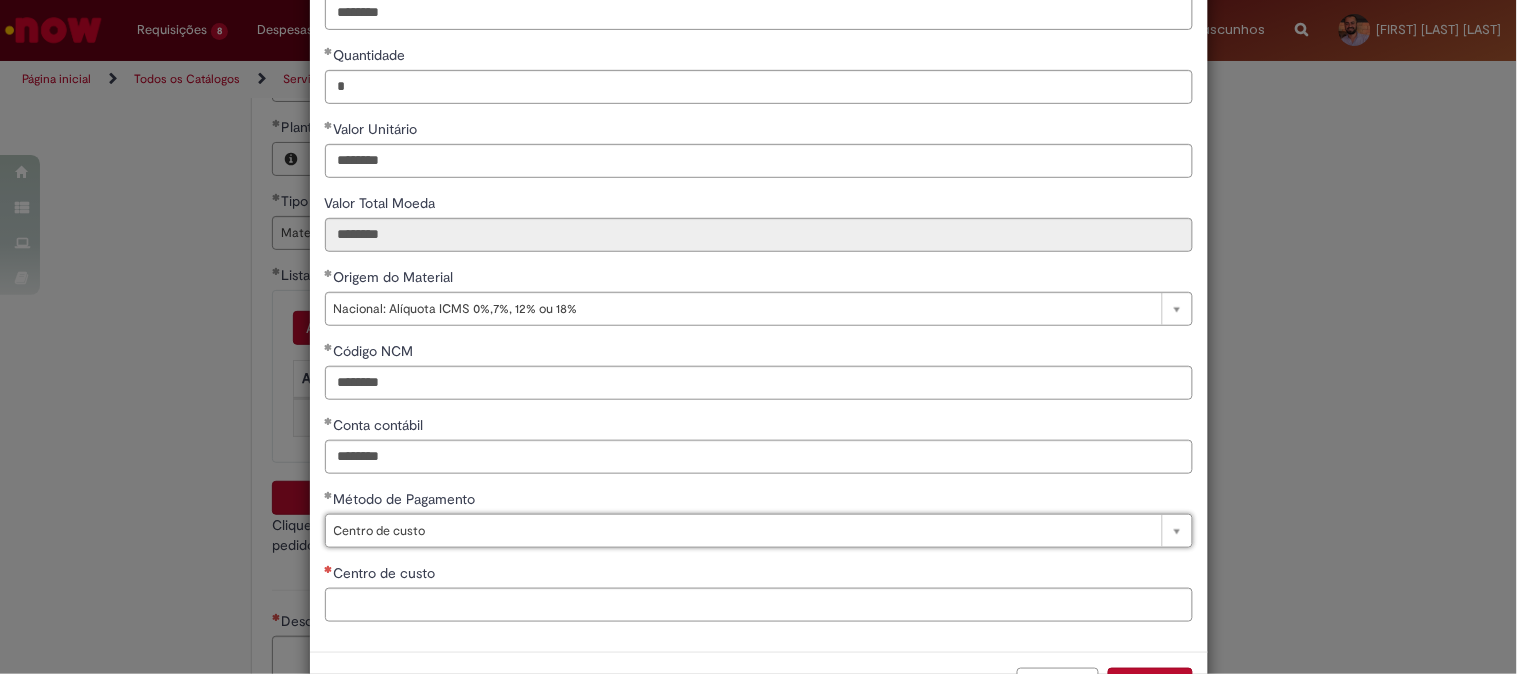 scroll, scrollTop: 0, scrollLeft: 42, axis: horizontal 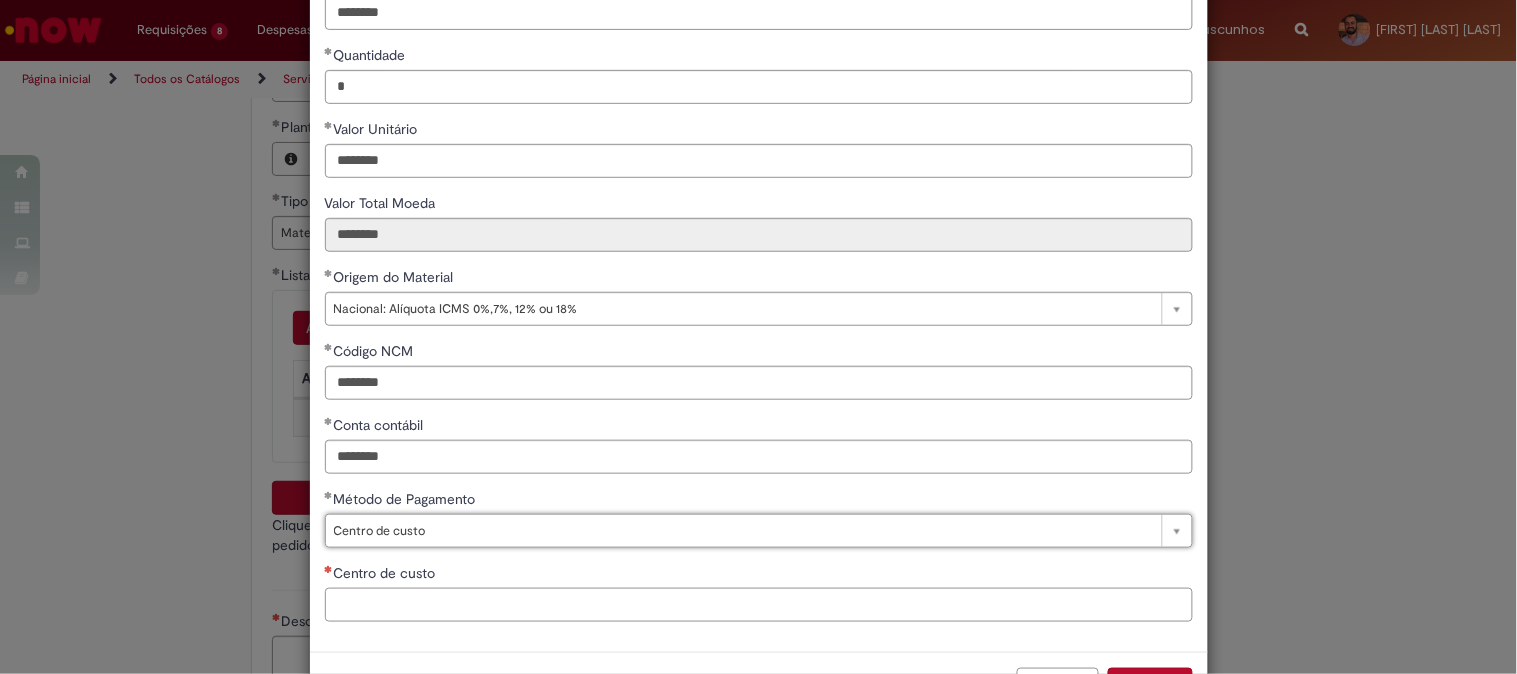 click on "Centro de custo" at bounding box center [759, 605] 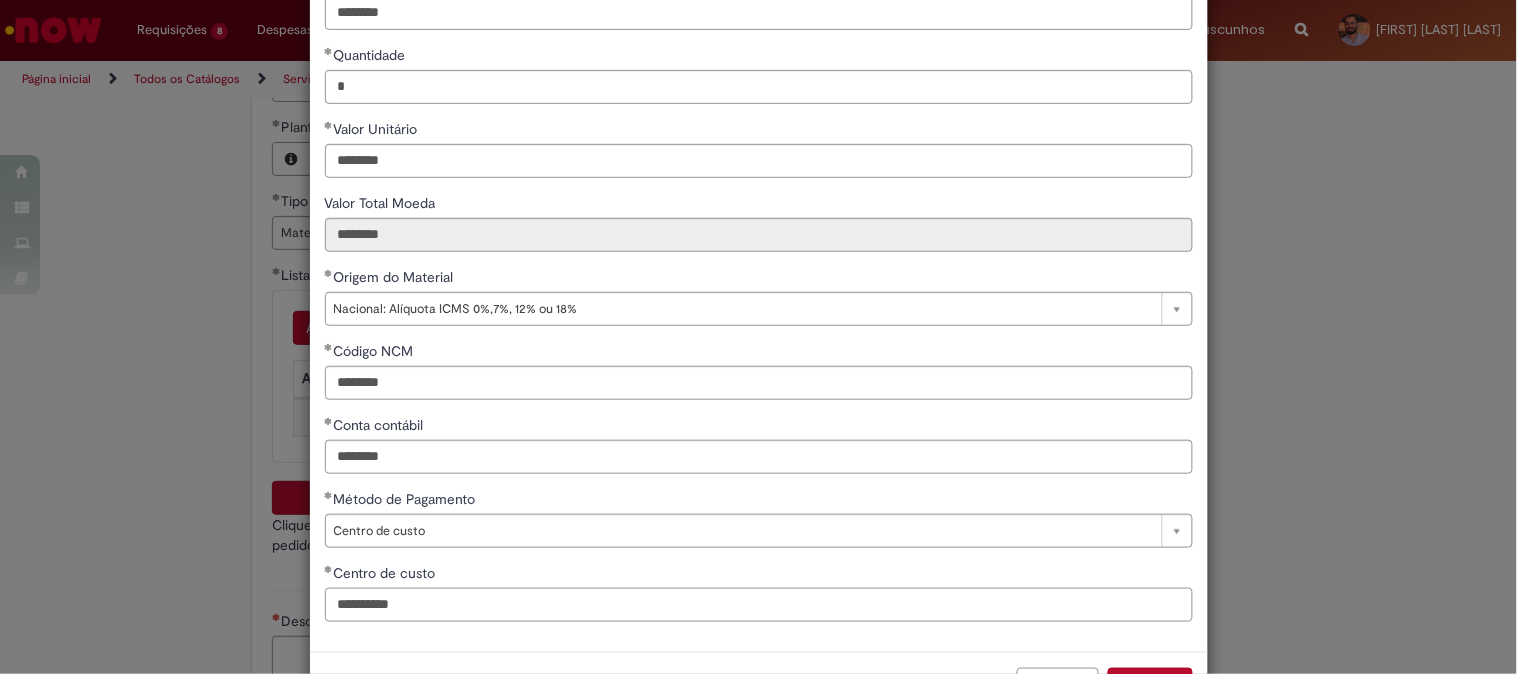 scroll, scrollTop: 280, scrollLeft: 0, axis: vertical 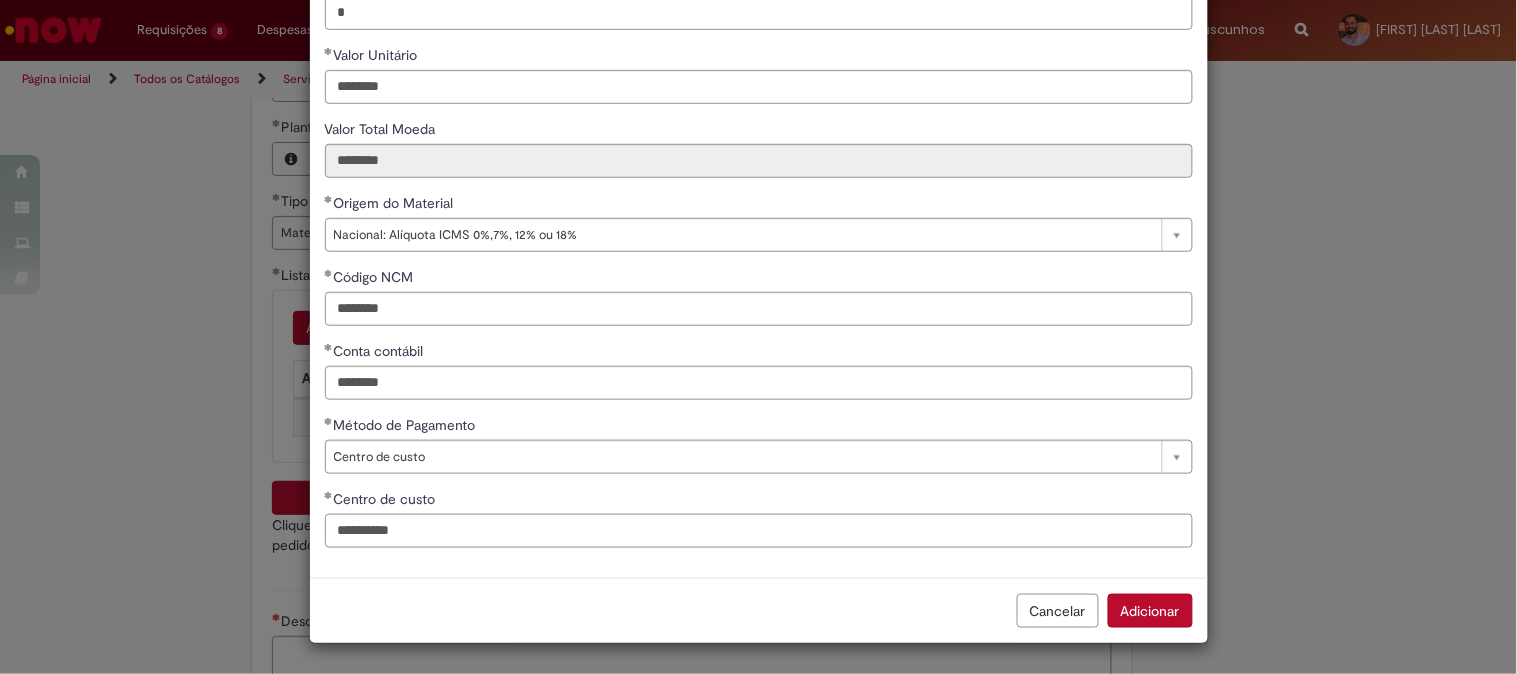 type on "**********" 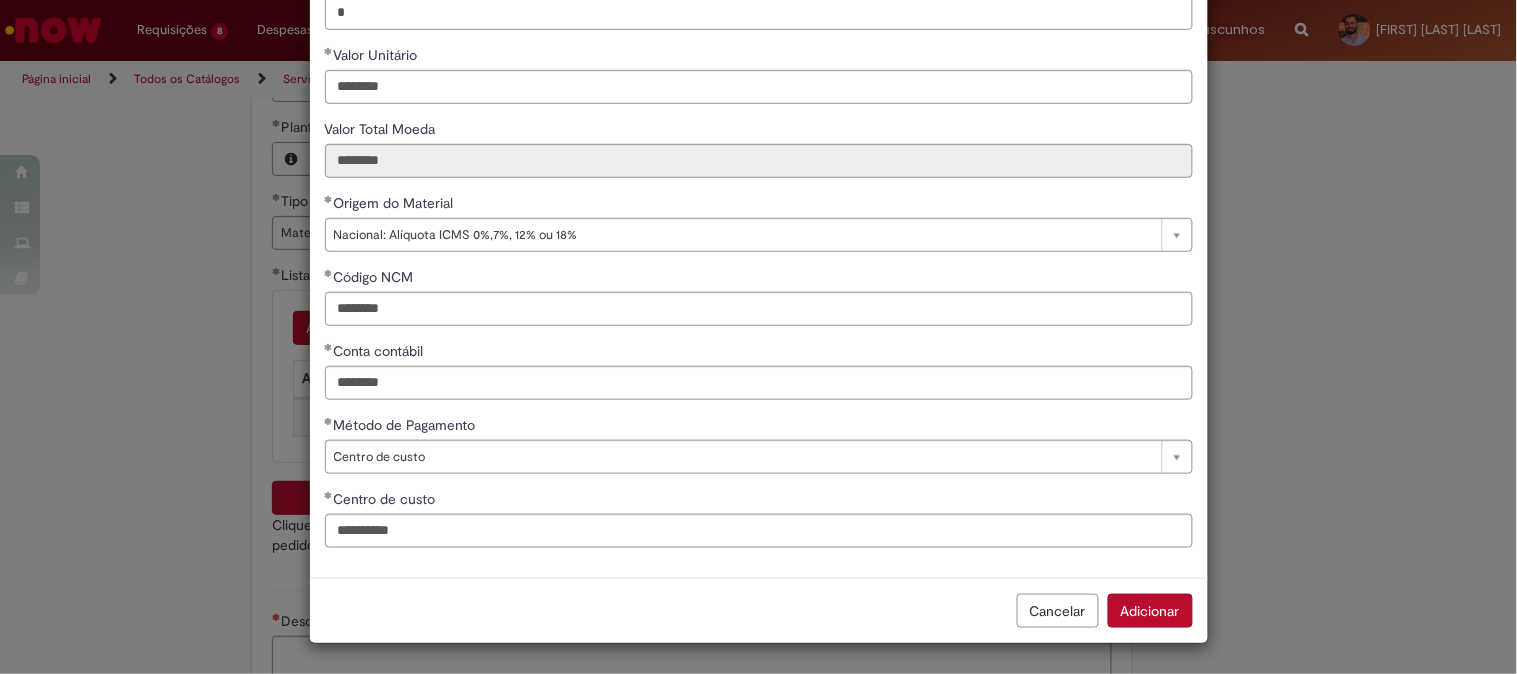 click on "Adicionar" at bounding box center (1150, 611) 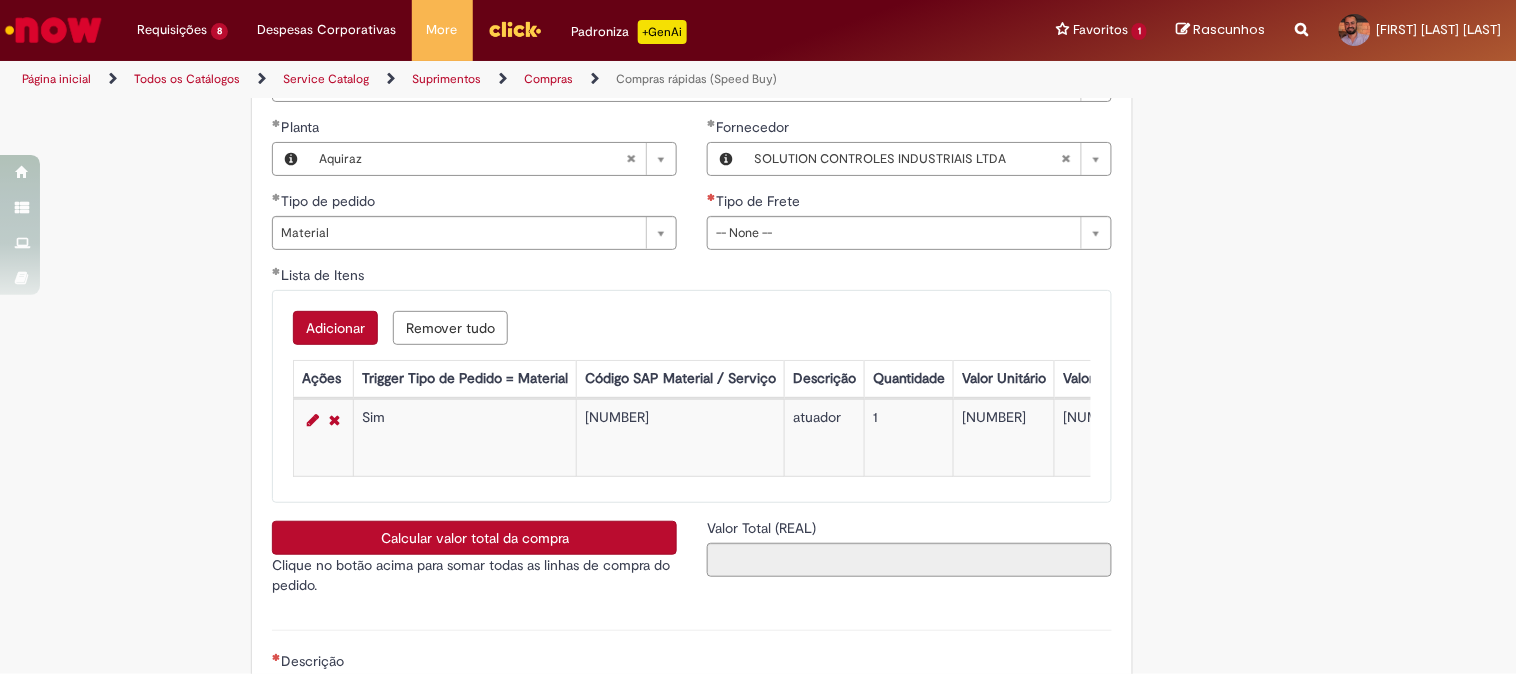 click on "Calcular valor total da compra" at bounding box center (474, 538) 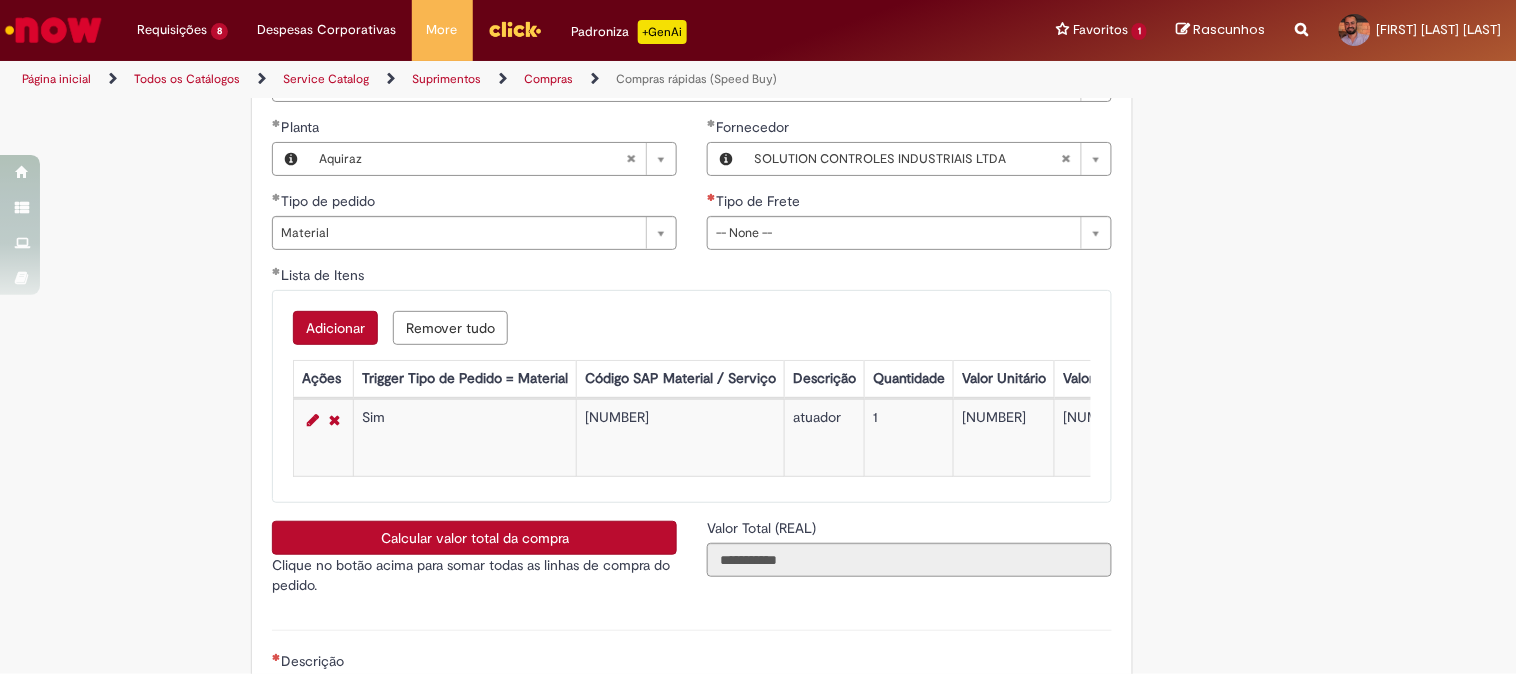 type 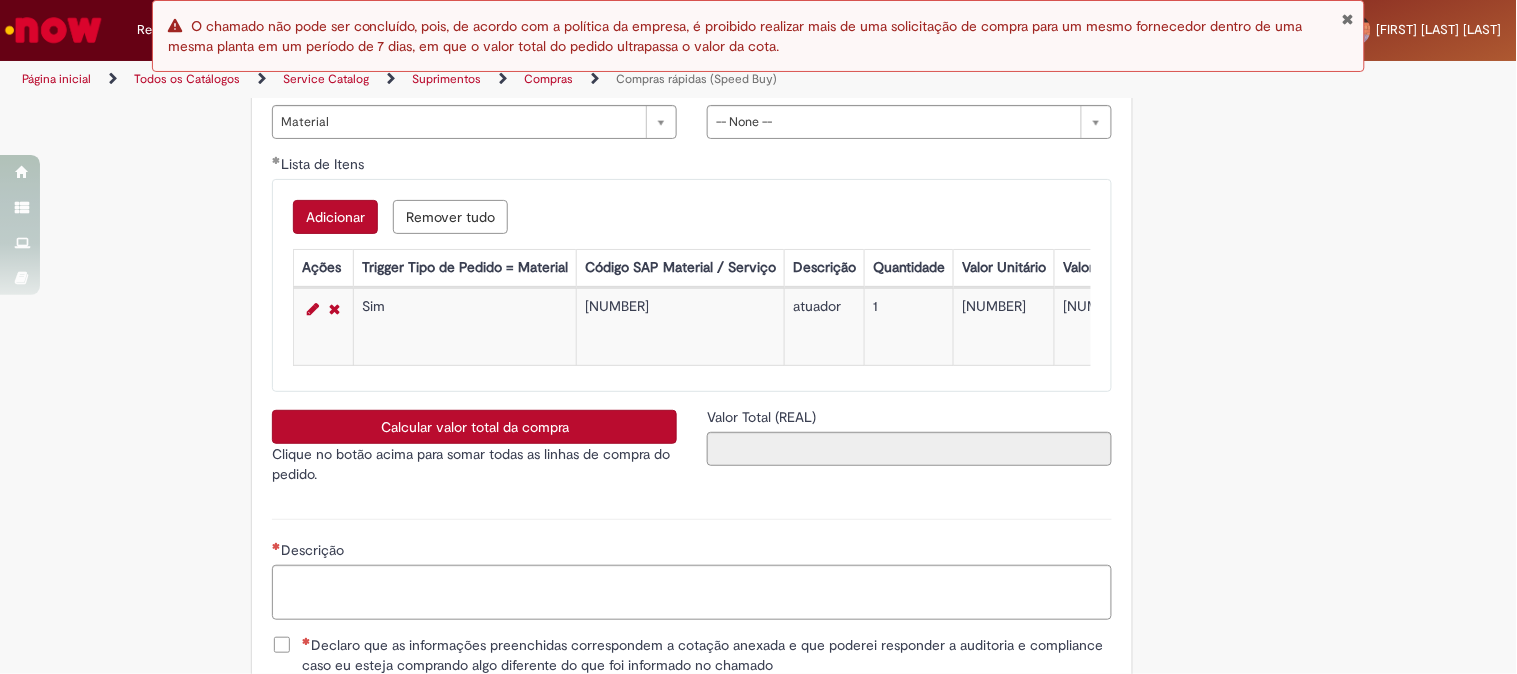 scroll, scrollTop: 2777, scrollLeft: 0, axis: vertical 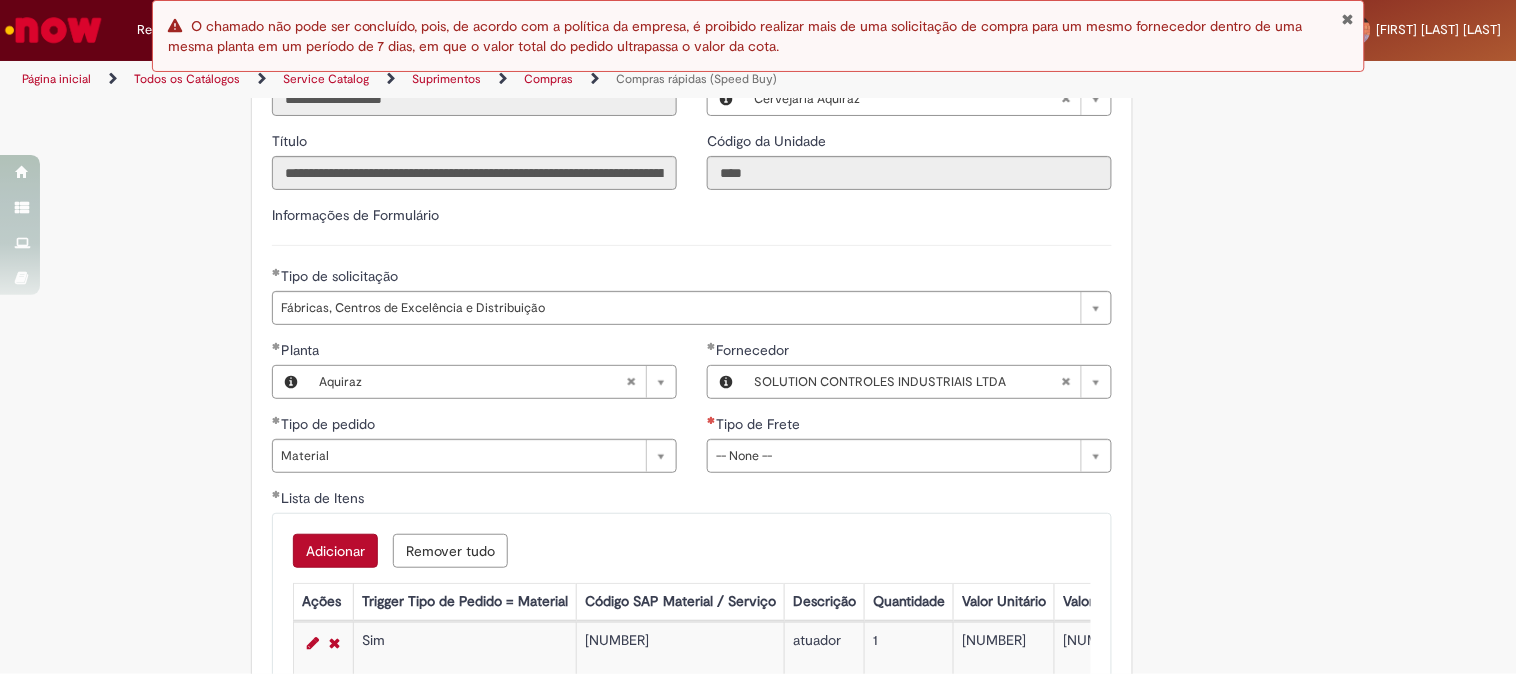 type 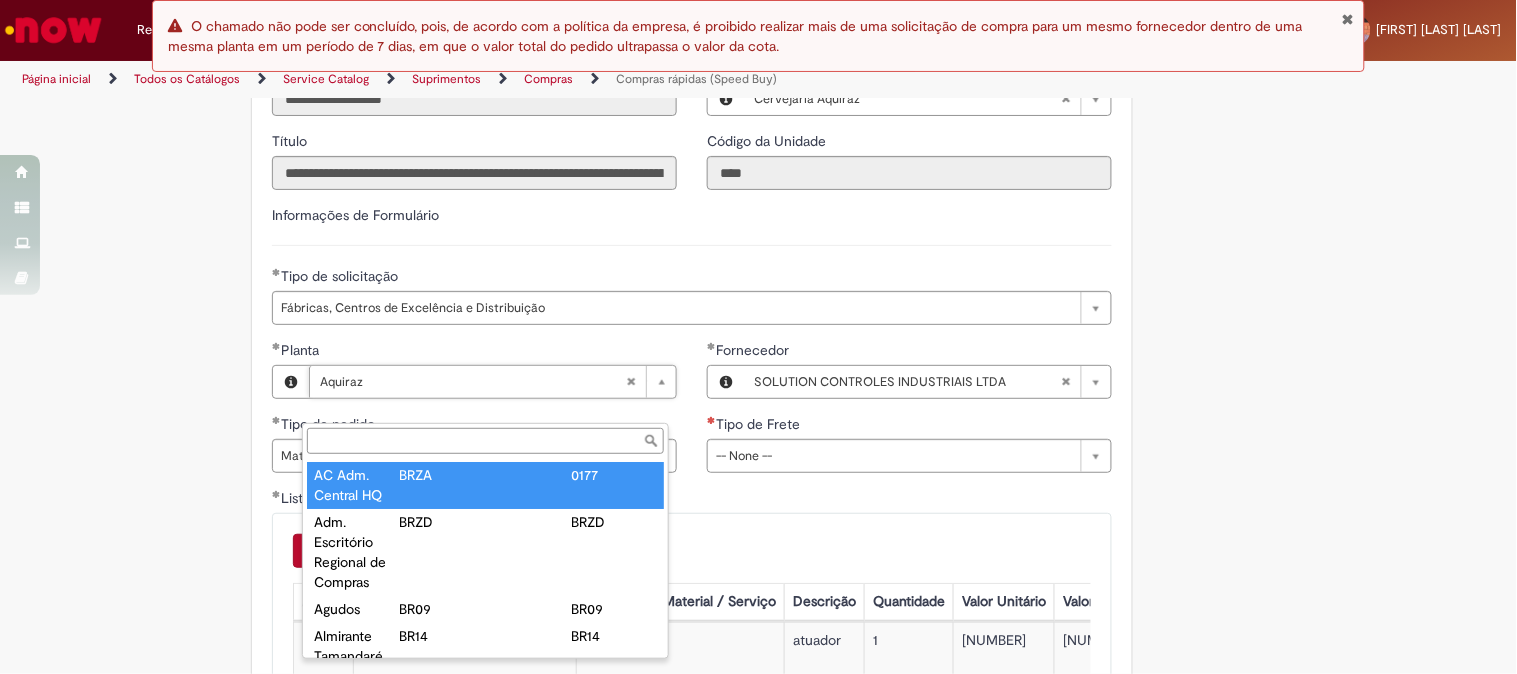 type on "*******" 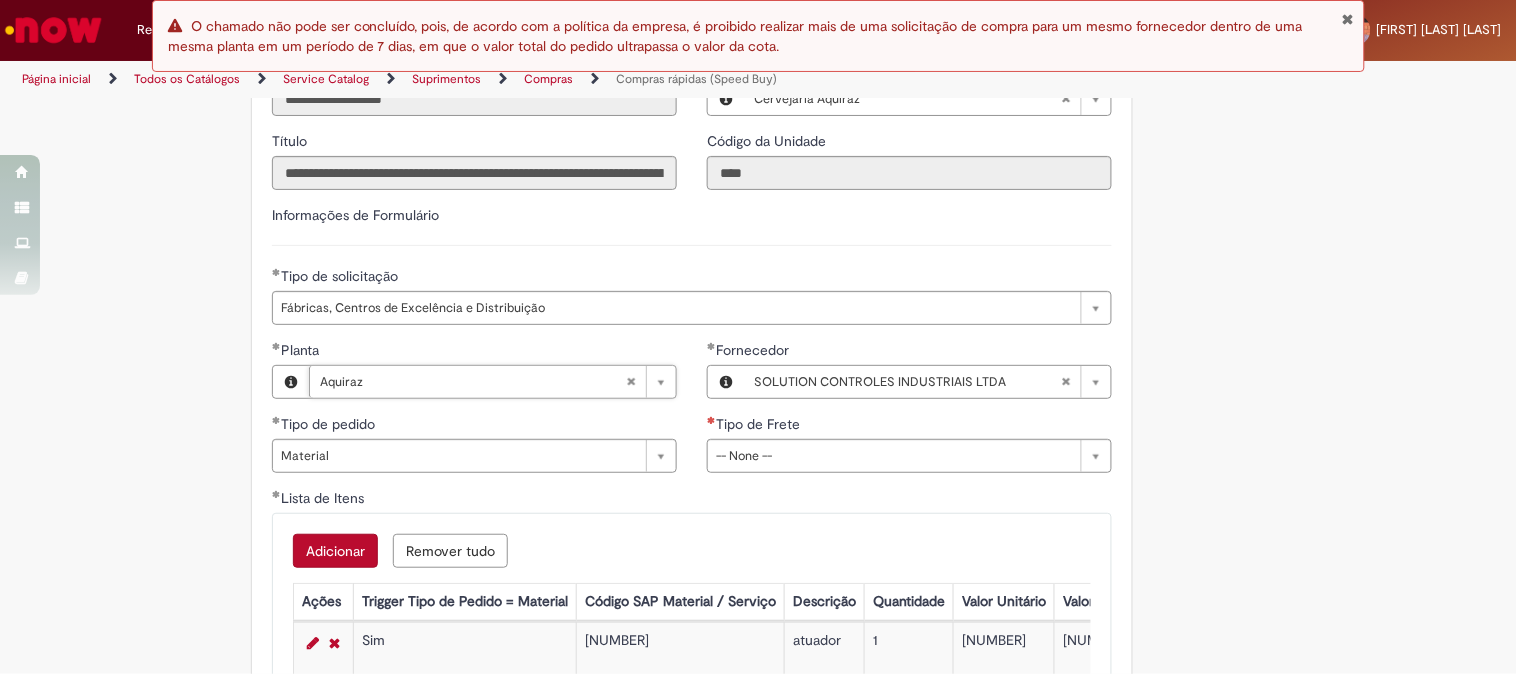 scroll, scrollTop: 0, scrollLeft: 44, axis: horizontal 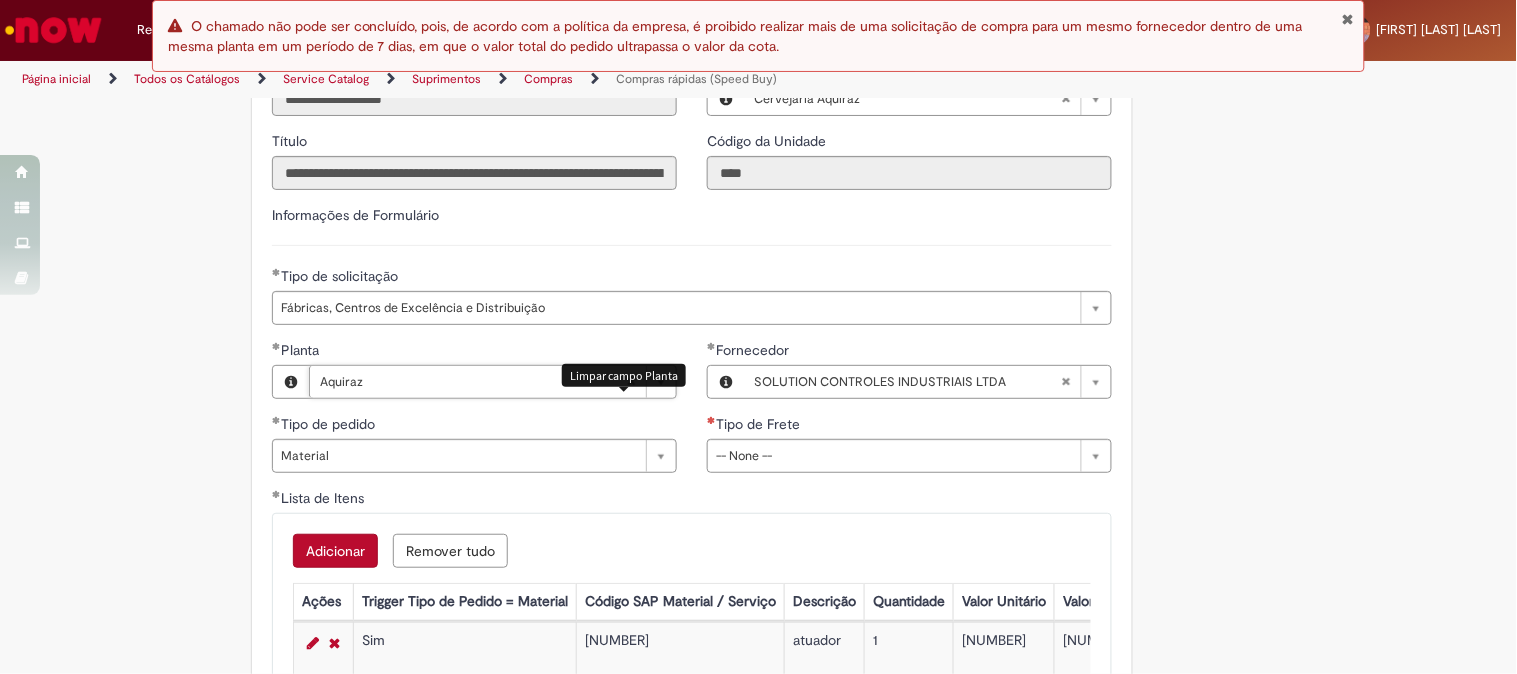 click at bounding box center (631, 382) 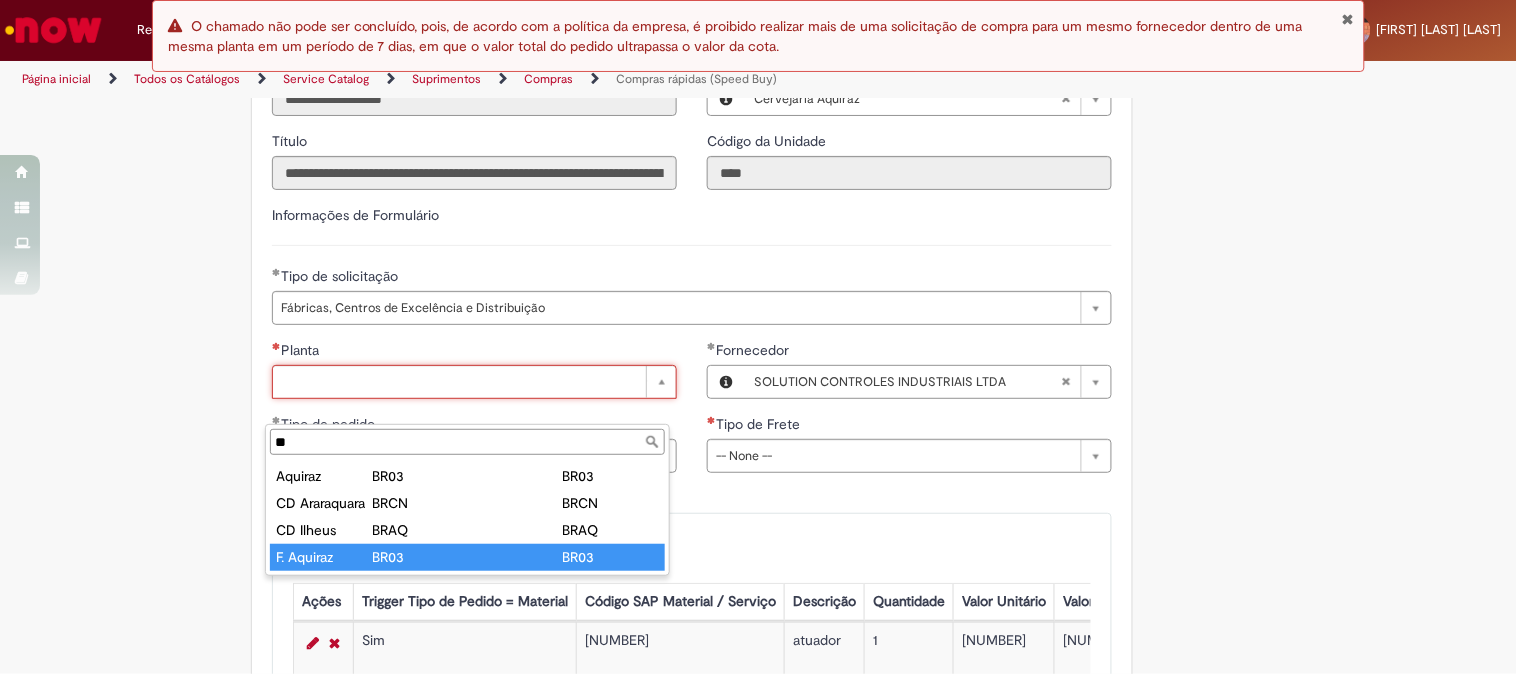 type on "**" 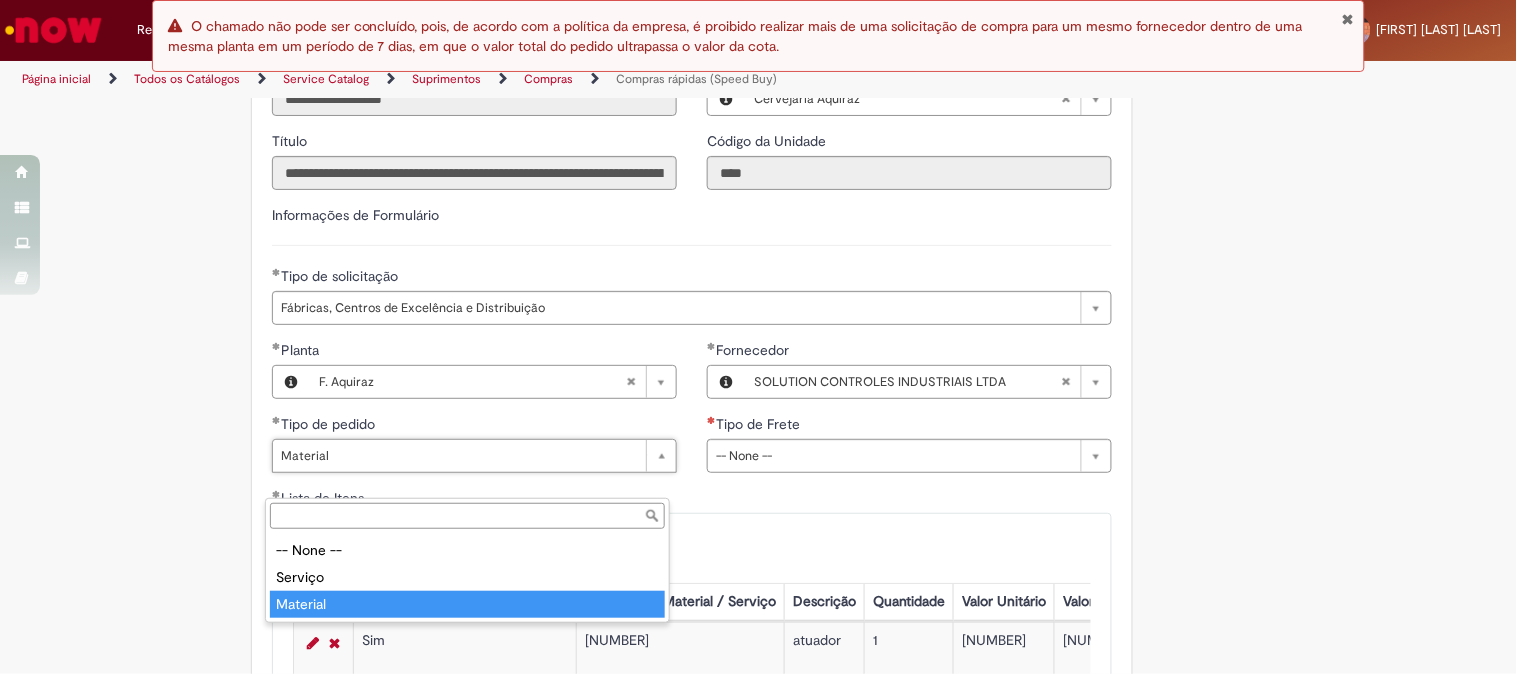 type on "********" 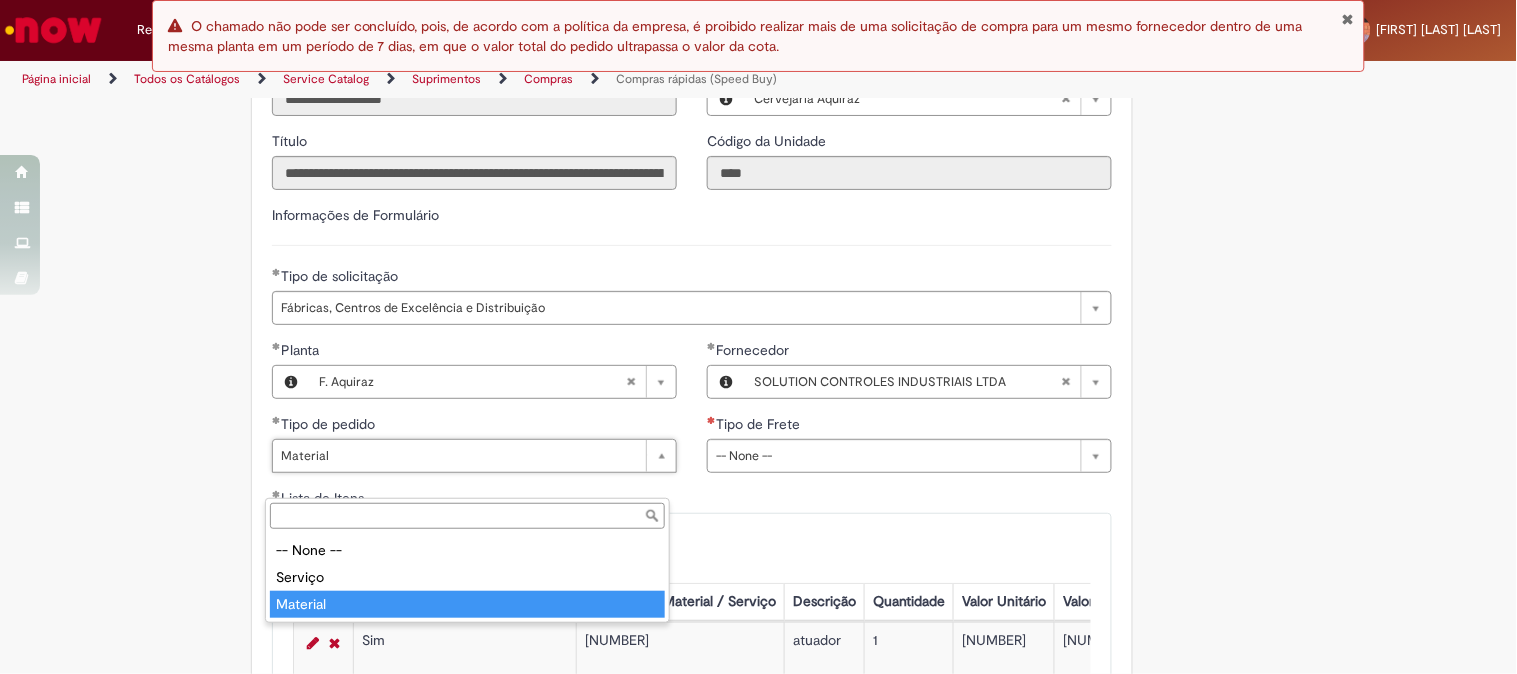 scroll, scrollTop: 0, scrollLeft: 47, axis: horizontal 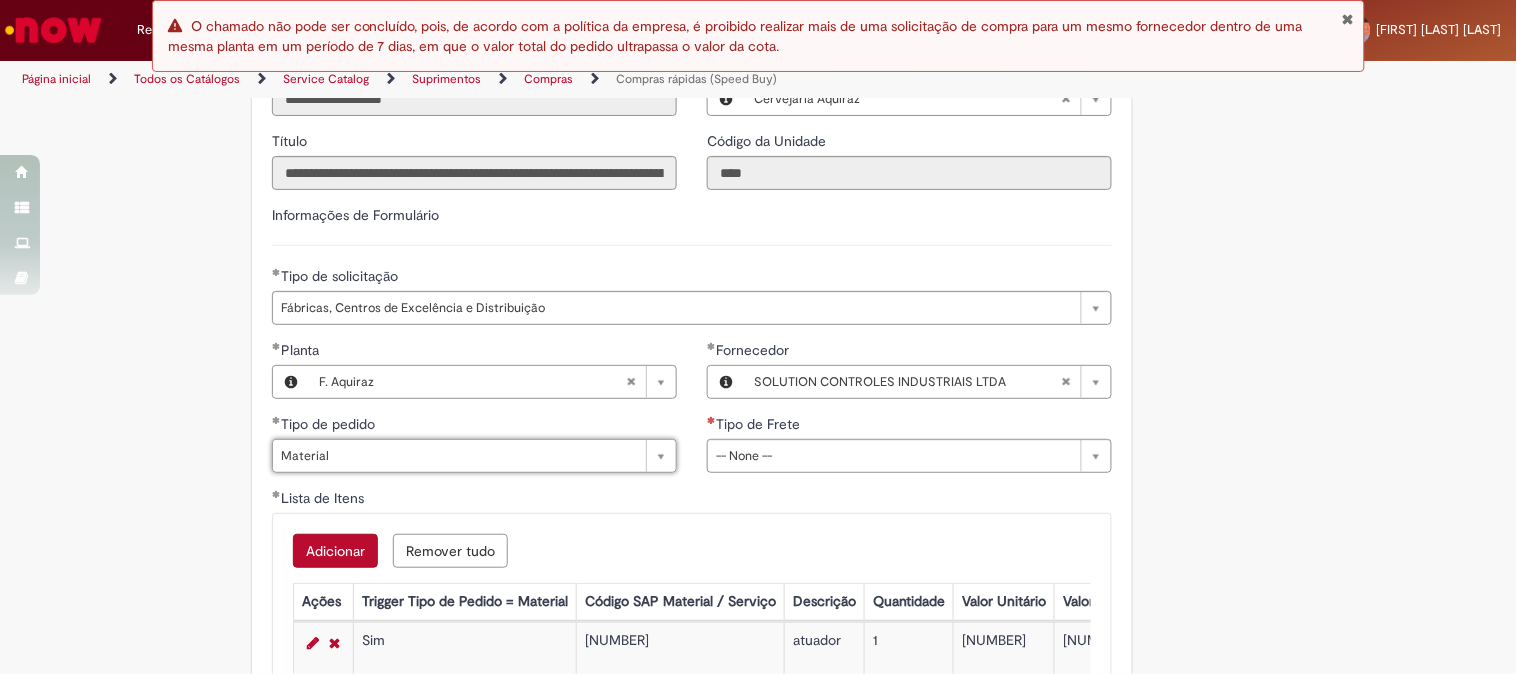 click on "Tire dúvidas com LupiAssist    +GenAI
Oi! Eu sou LupiAssist, uma Inteligência Artificial Generativa em constante aprendizado   Meu conteúdo é monitorado para trazer uma melhor experiência
Dúvidas comuns:
Só mais um instante, estou consultando nossas bases de conhecimento  e escrevendo a melhor resposta pra você!
Title
Lorem ipsum dolor sit amet    Fazer uma nova pergunta
Gerei esta resposta utilizando IA Generativa em conjunto com os nossos padrões. Em caso de divergência, os documentos oficiais prevalecerão.
Saiba mais em:
Ou ligue para:
E aí, te ajudei?
Sim, obrigado!" at bounding box center [758, -701] 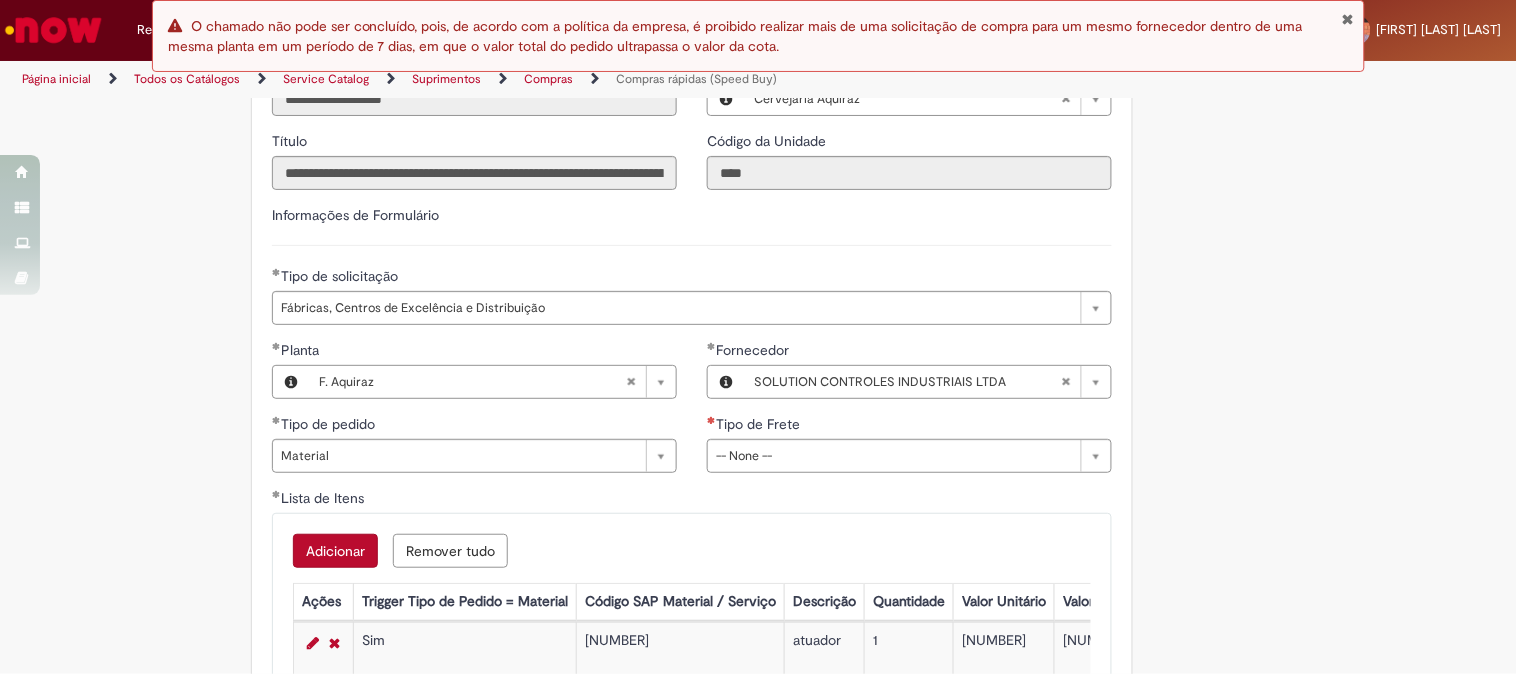 drag, startPoint x: 736, startPoint y: 485, endPoint x: 865, endPoint y: 523, distance: 134.48048 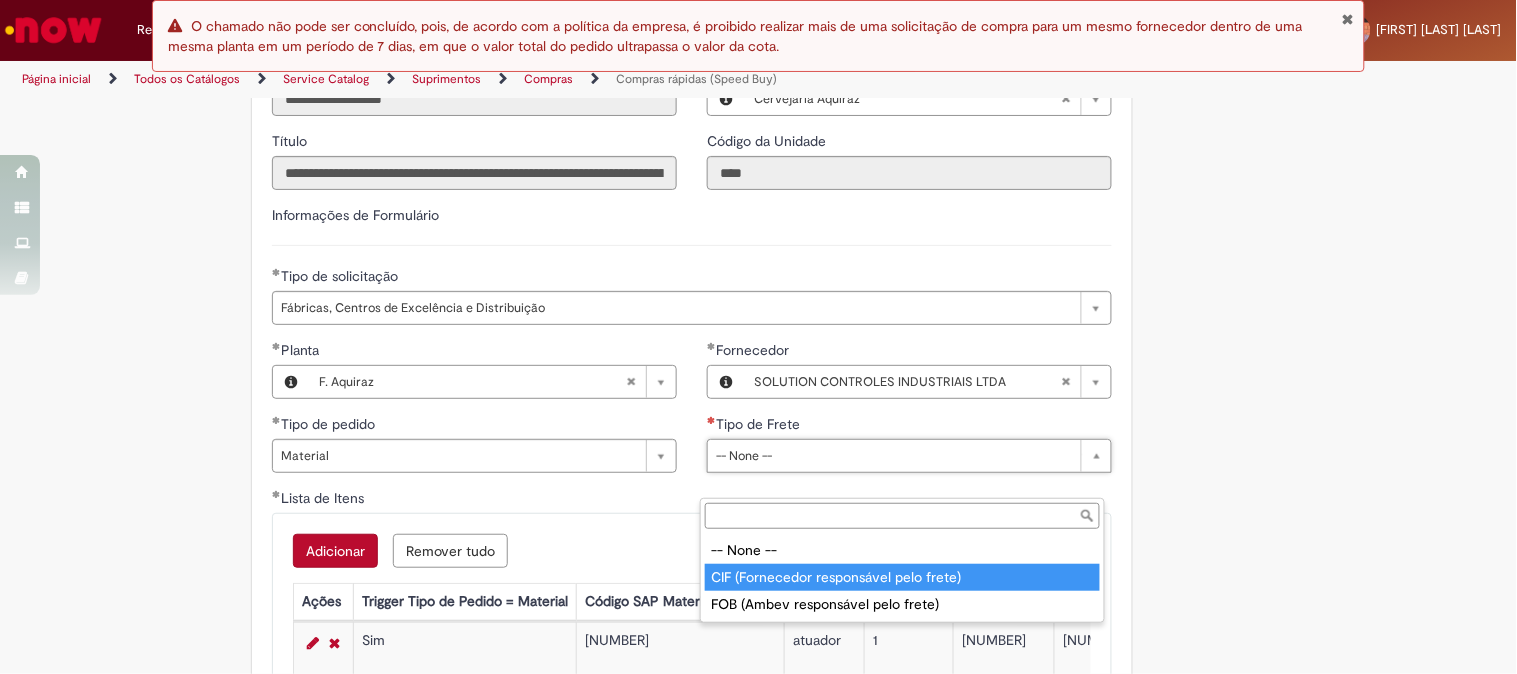 drag, startPoint x: 783, startPoint y: 567, endPoint x: 374, endPoint y: 495, distance: 415.28906 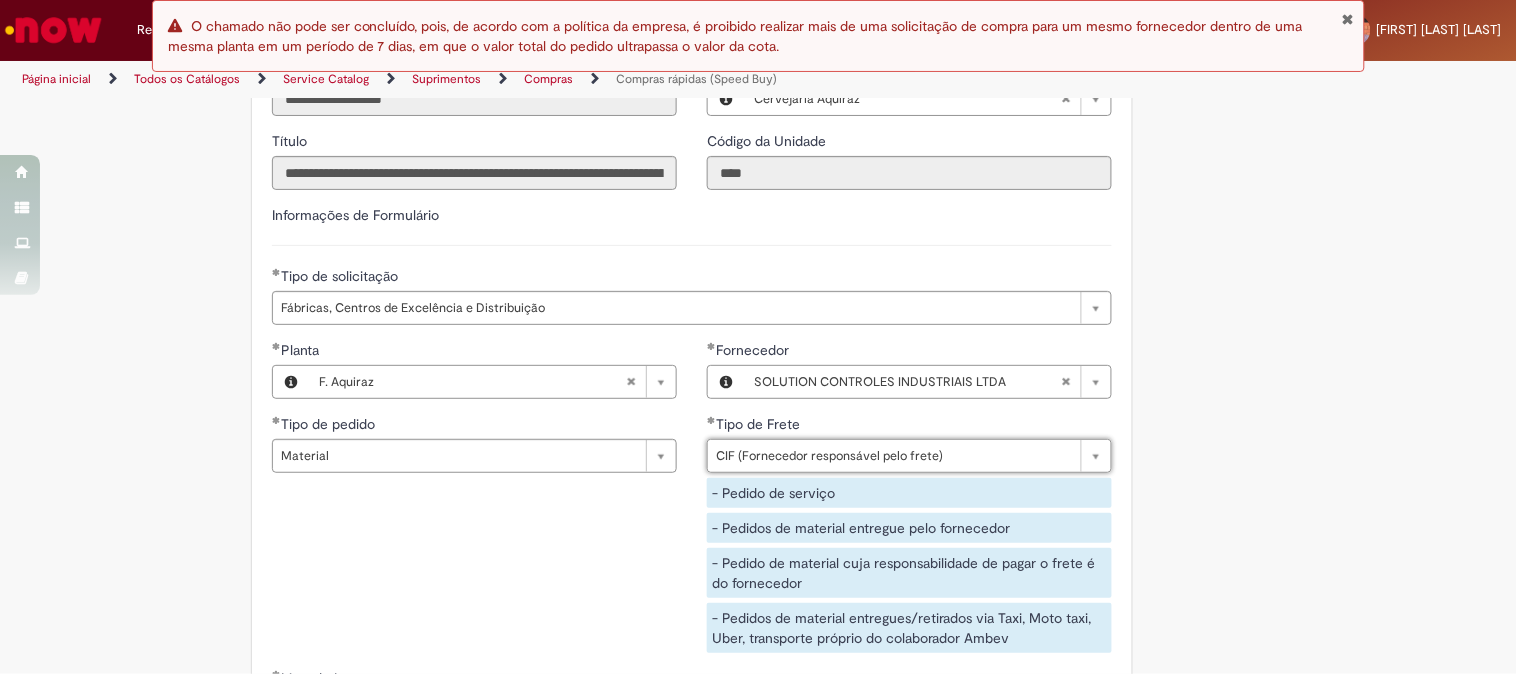 scroll, scrollTop: 3333, scrollLeft: 0, axis: vertical 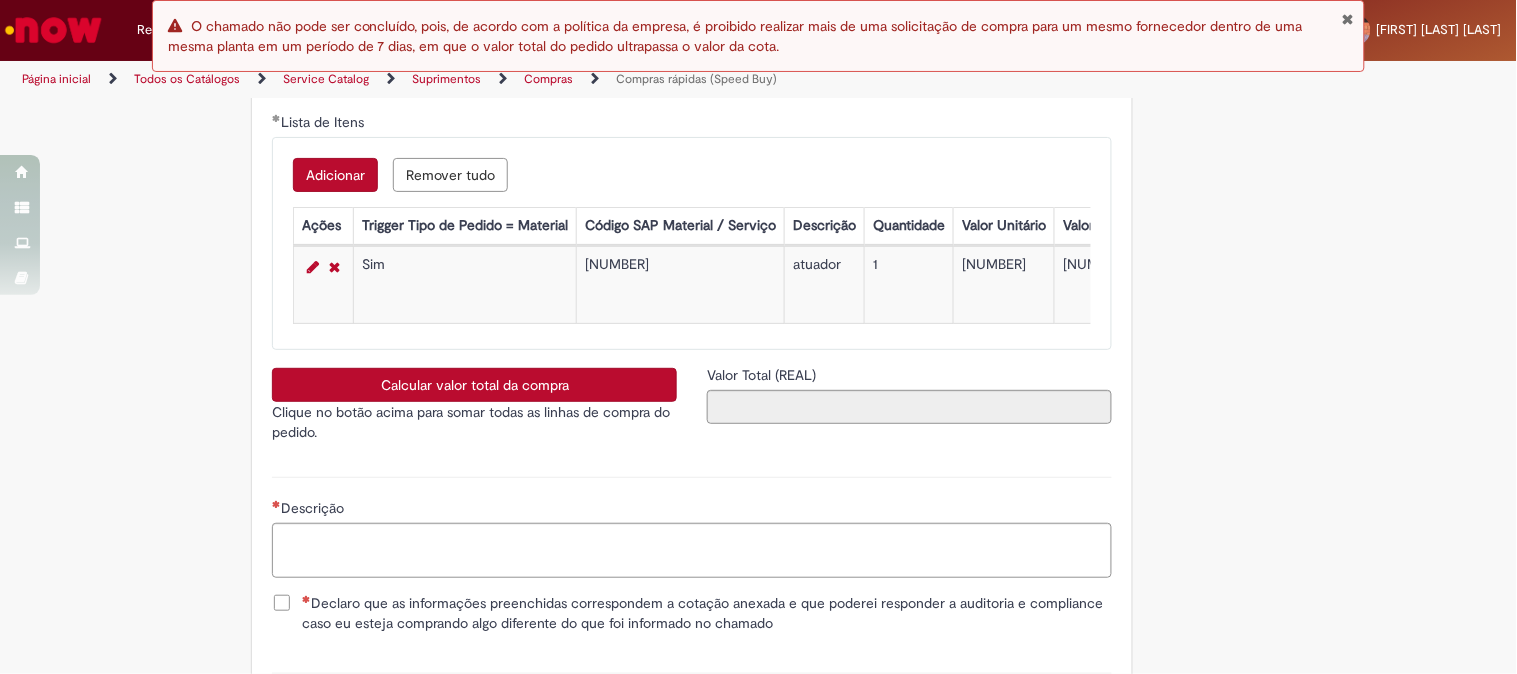 click on "Calcular valor total da compra" at bounding box center (474, 385) 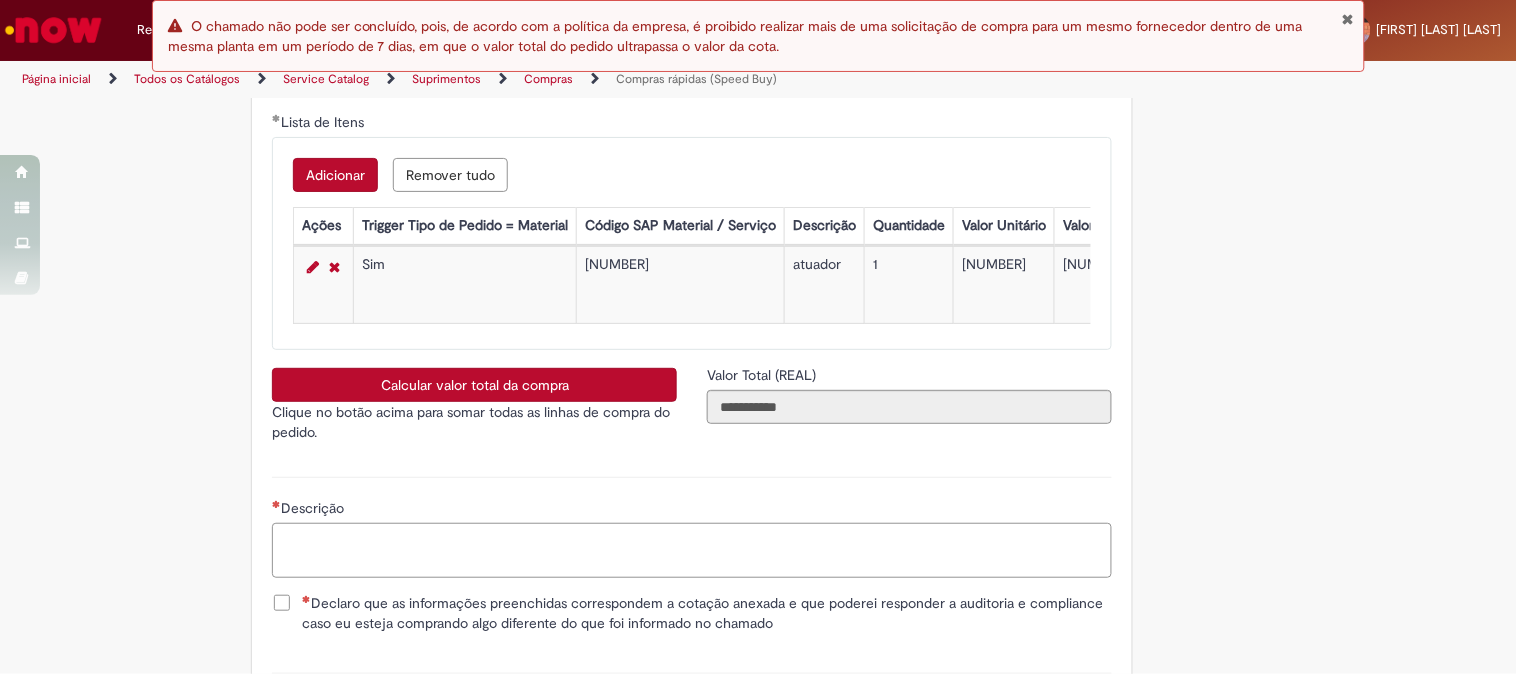 click on "Descrição" at bounding box center (692, 550) 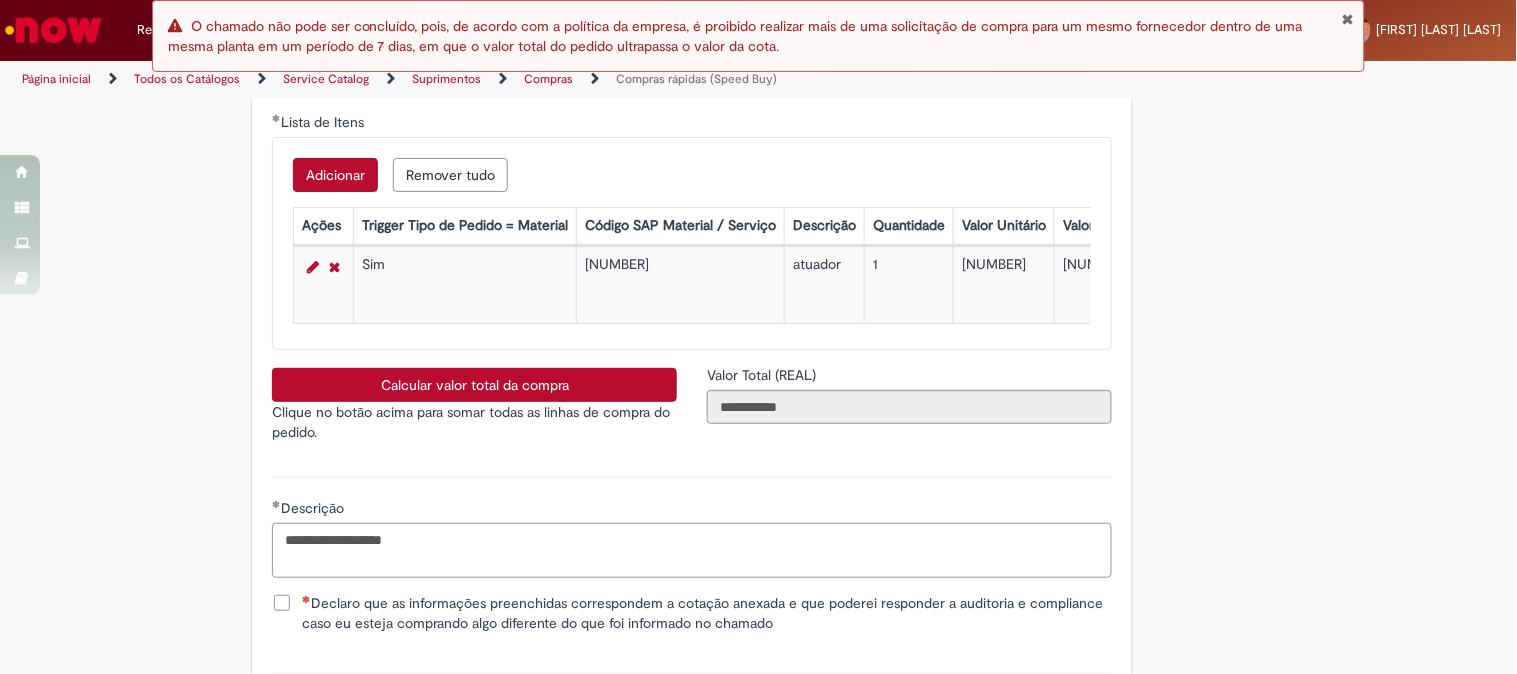 scroll, scrollTop: 3555, scrollLeft: 0, axis: vertical 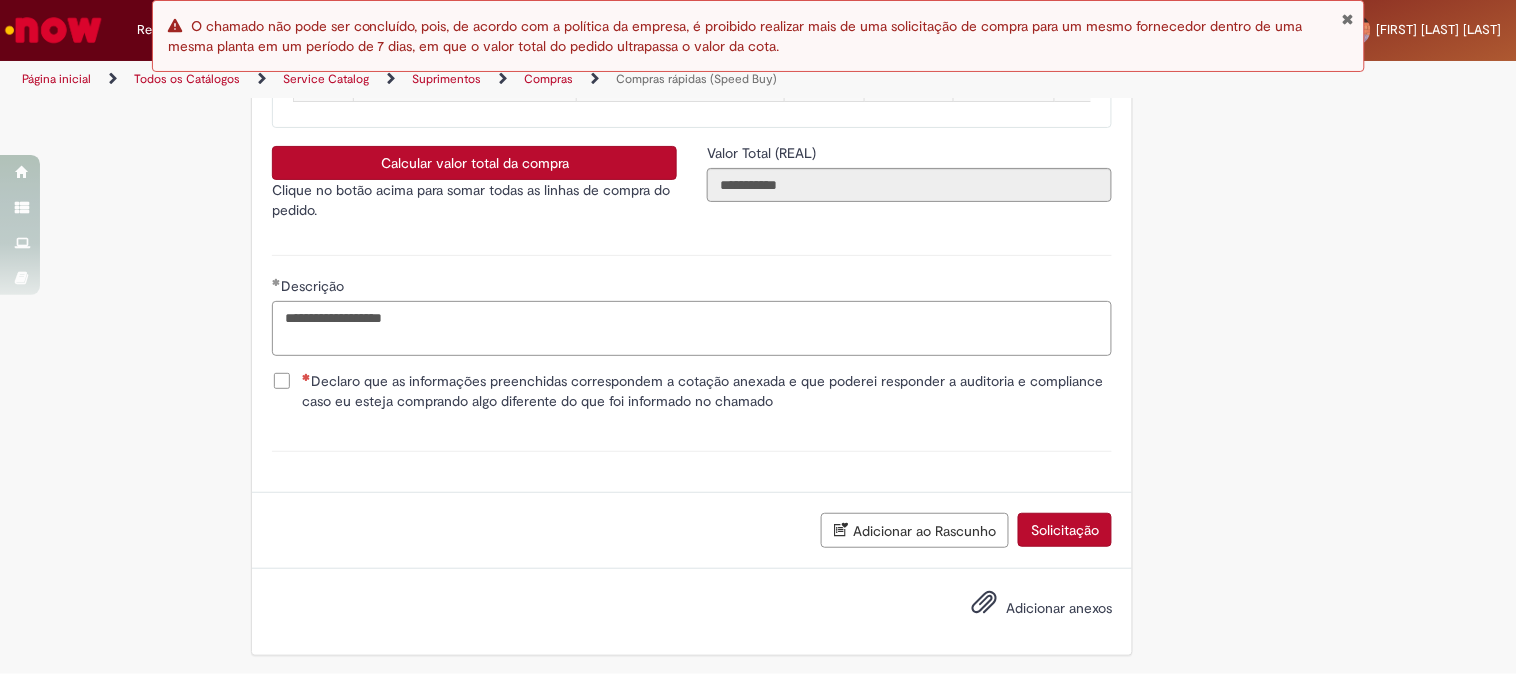 type on "**********" 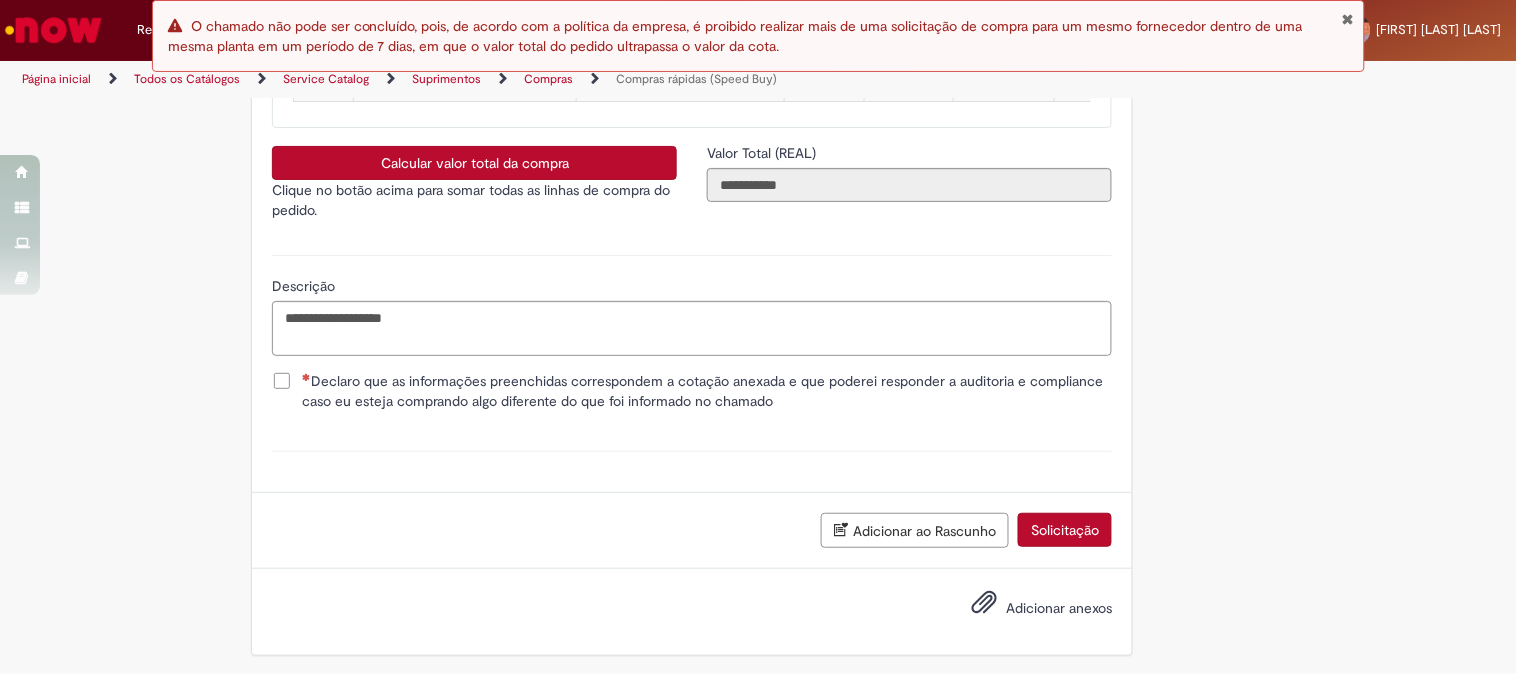 click on "Declaro que as informações preenchidas correspondem a cotação anexada e que poderei responder a auditoria e compliance caso eu esteja comprando algo diferente do que foi informado no chamado" at bounding box center [707, 391] 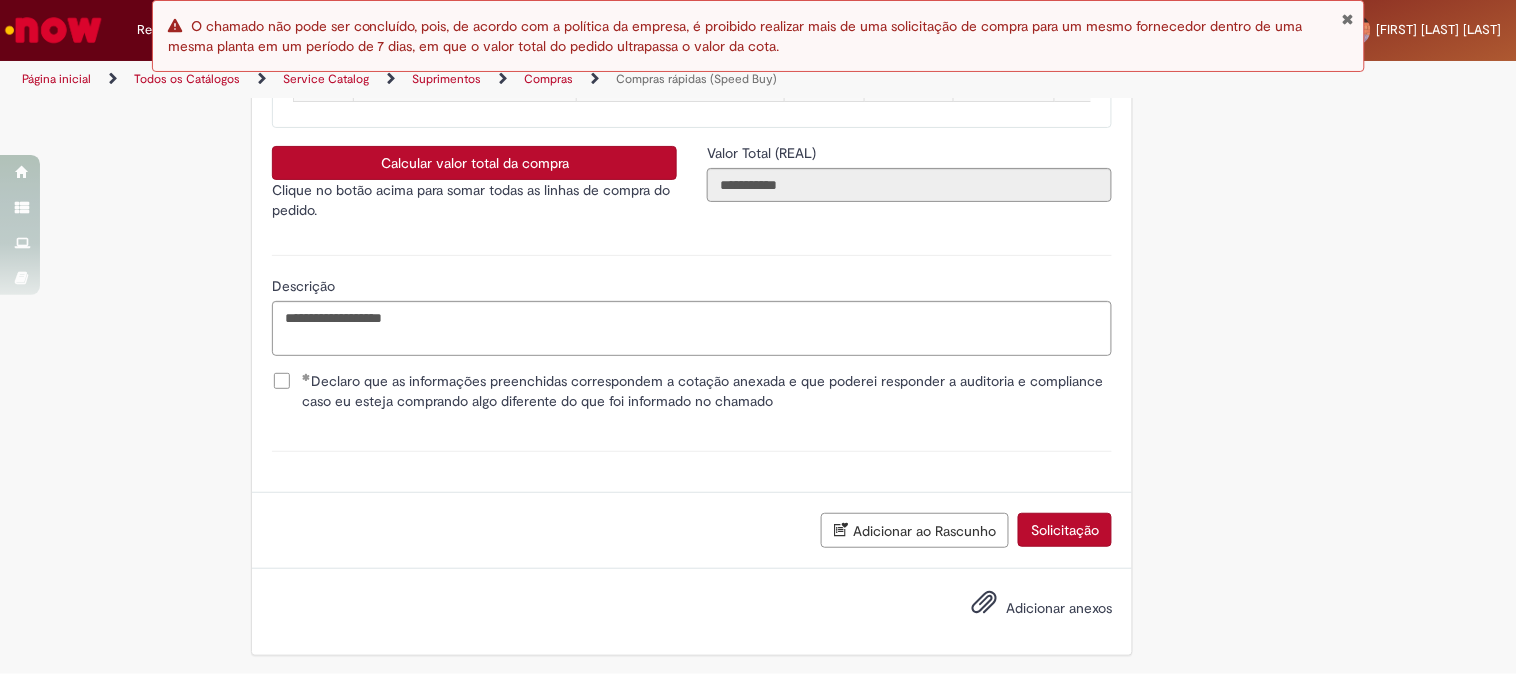 click on "Adicionar anexos" at bounding box center [1059, 608] 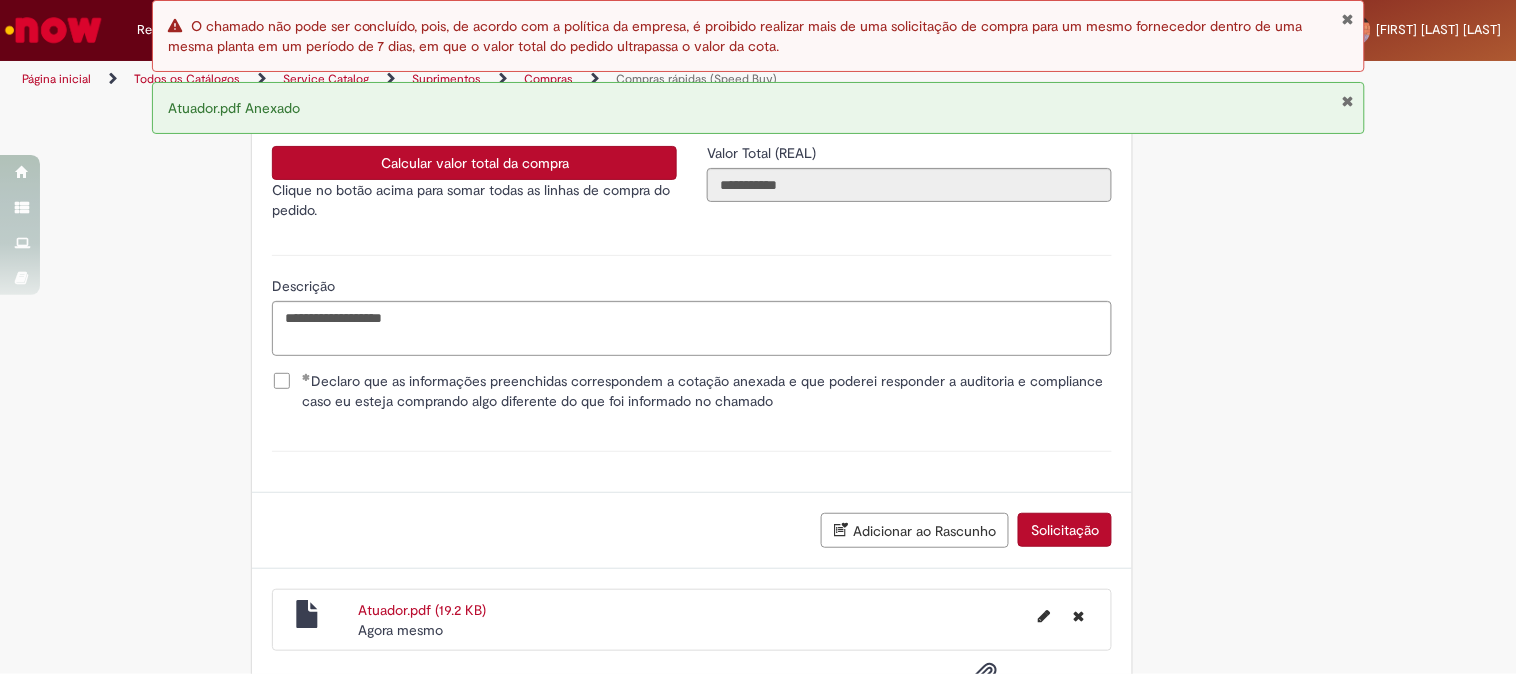 click on "Solicitação" at bounding box center [1065, 530] 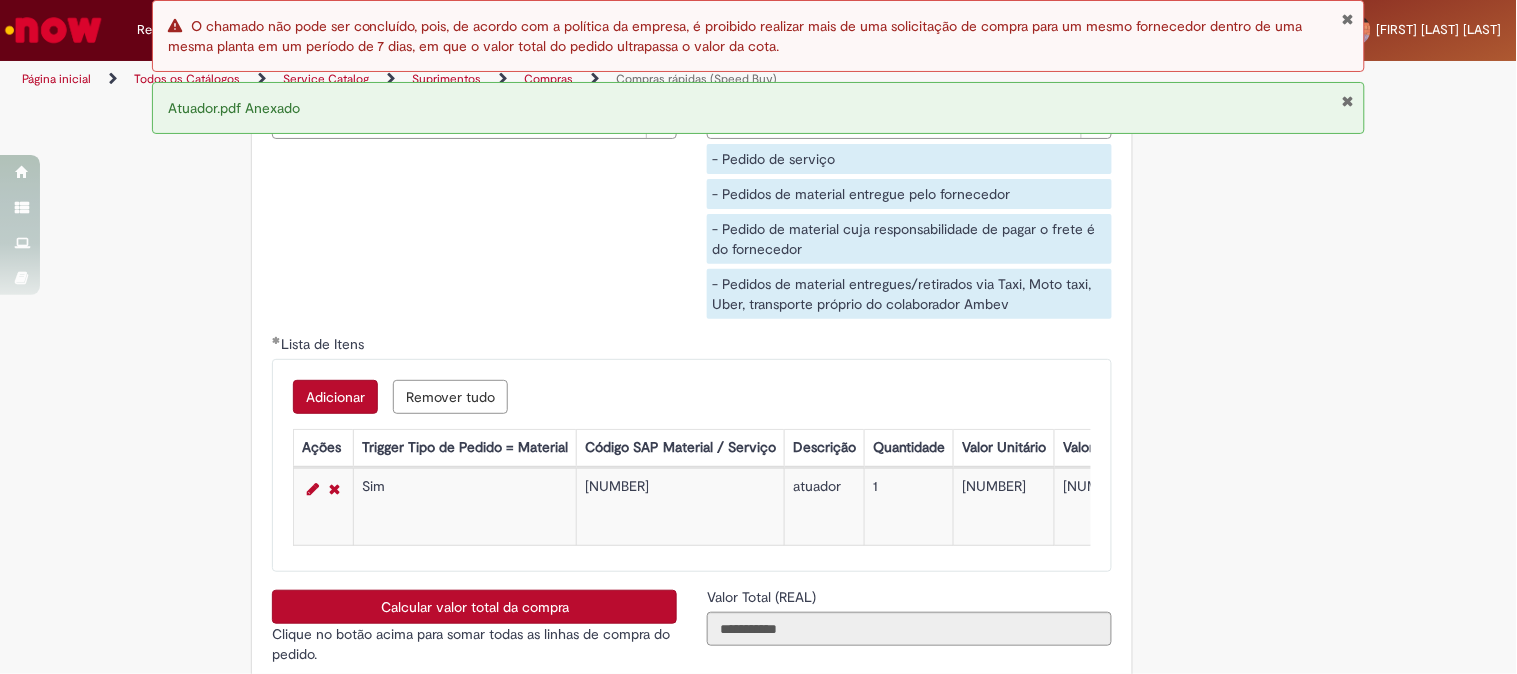 scroll, scrollTop: 2777, scrollLeft: 0, axis: vertical 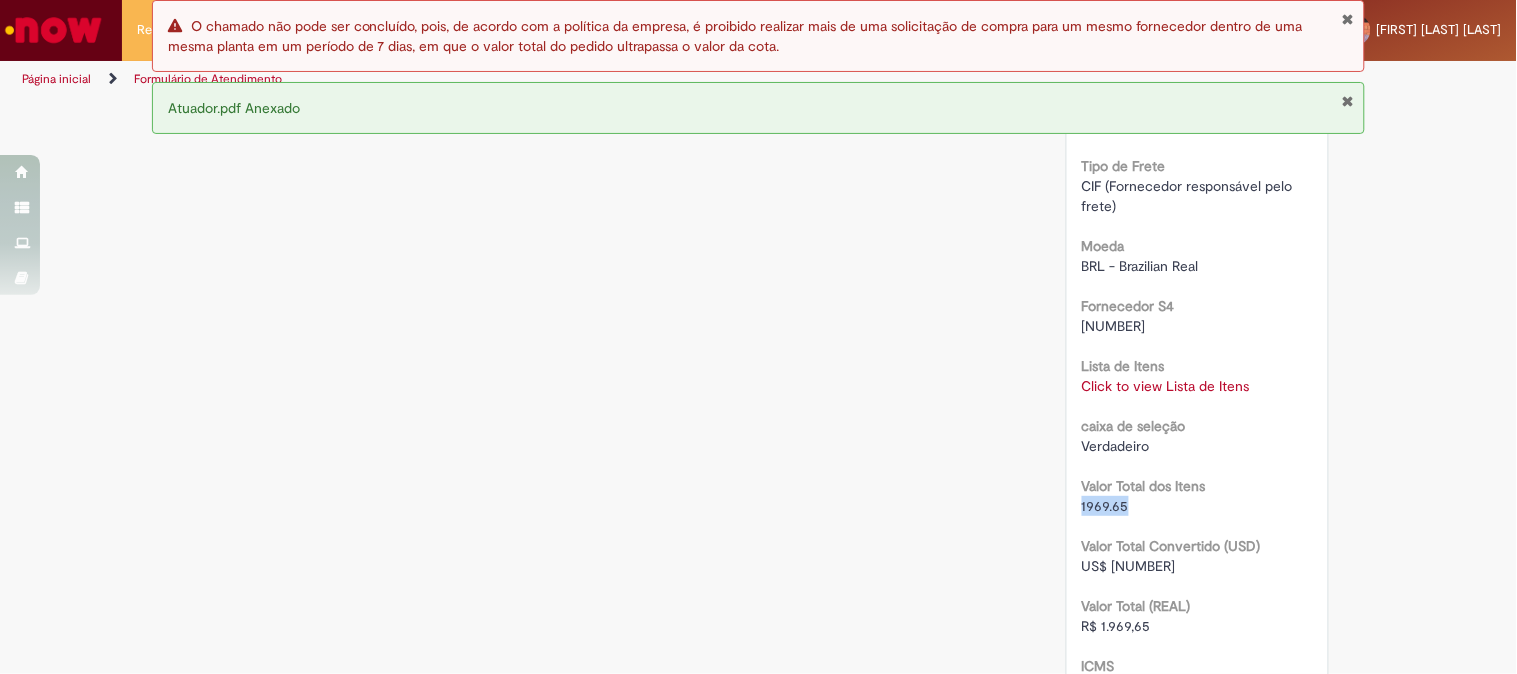 click on "1969.65" at bounding box center (1197, 506) 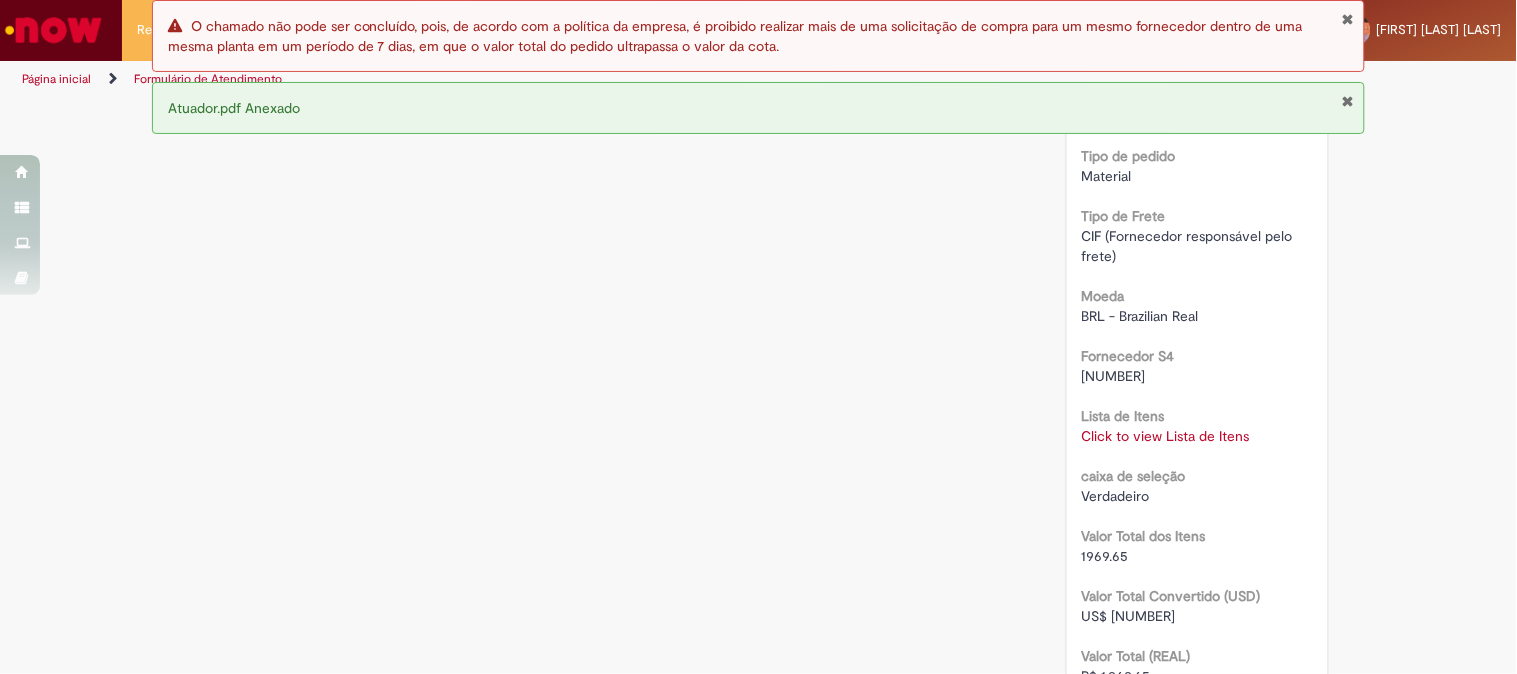 scroll, scrollTop: 1986, scrollLeft: 0, axis: vertical 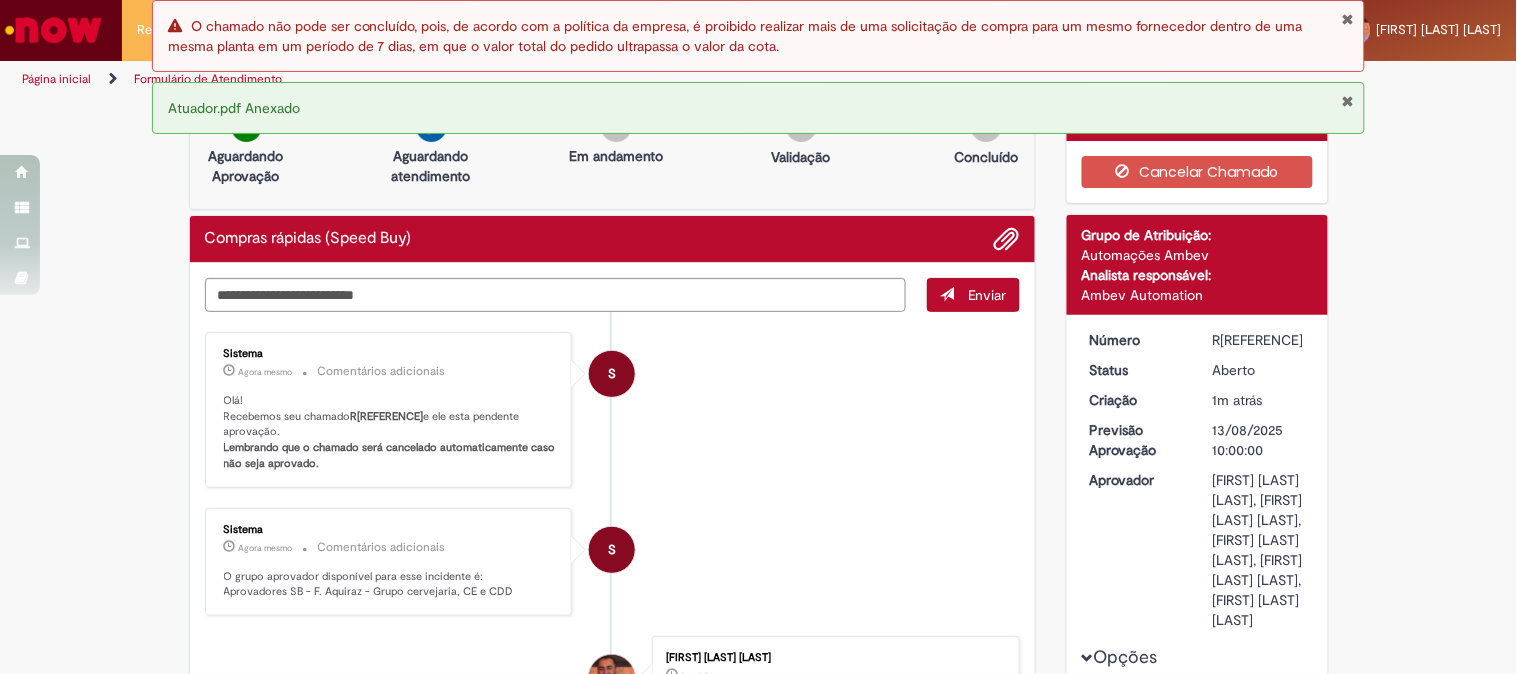 click on "Número
R[REFERENCE]
Status
Aberto
Criação
1m atrás 1m atrás
Previsão Aprovação
[DD]/[MM]/[YYYY] [HH]:[MM]:[SS]
Aprovador
[FIRST] [LAST] [LAST], [FIRST] [LAST] [LAST], [FIRST] [LAST] [LAST], [FIRST] [LAST] [LAST], [FIRST] [LAST] [LAST]
Opções
RPA Moeda
BRL - Brazilian Real
taxa de conversão
[NUMBER]
Saldo
[NUMBER]
Country Code
BR
SAP Interim
s4
Declaro que li e aceito as regras listadas na descrição da oferta e que poderei responder a auditoria e compliance caso alguma regra não for devidamente cumprida
Verdadeiro" at bounding box center (1197, 1783) 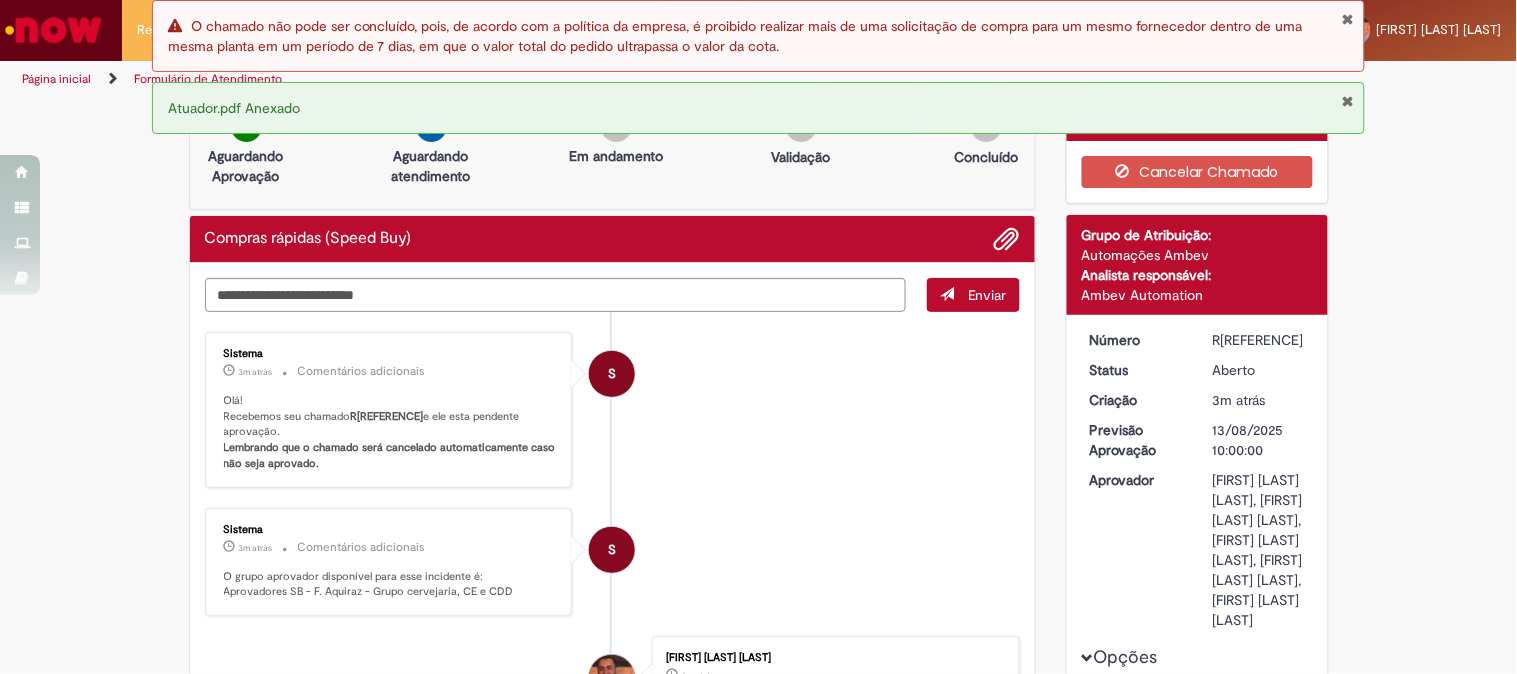 click at bounding box center [1347, 19] 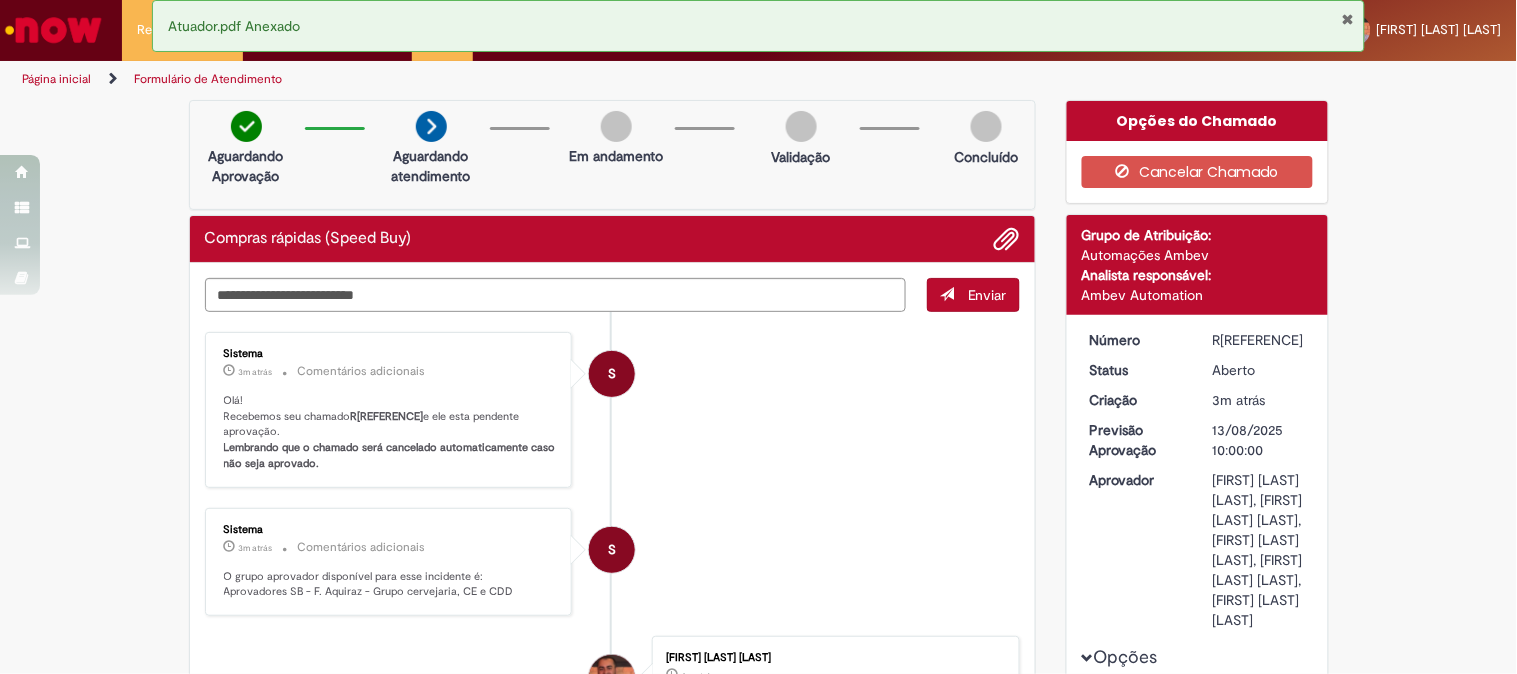 click on "Atuador.pdf Anexado" at bounding box center [759, 26] 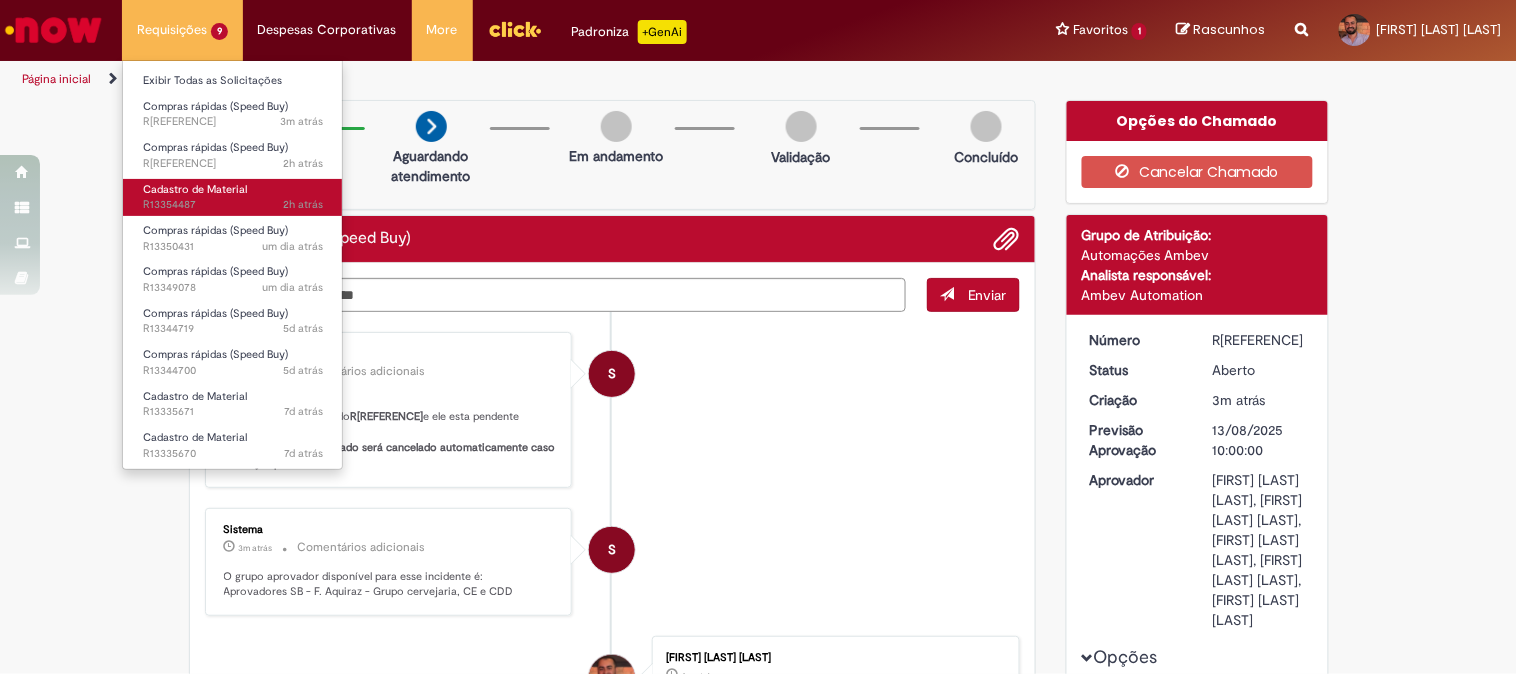 click on "2h atrás 2 horas atrás  R[REFERENCE]" at bounding box center (233, 205) 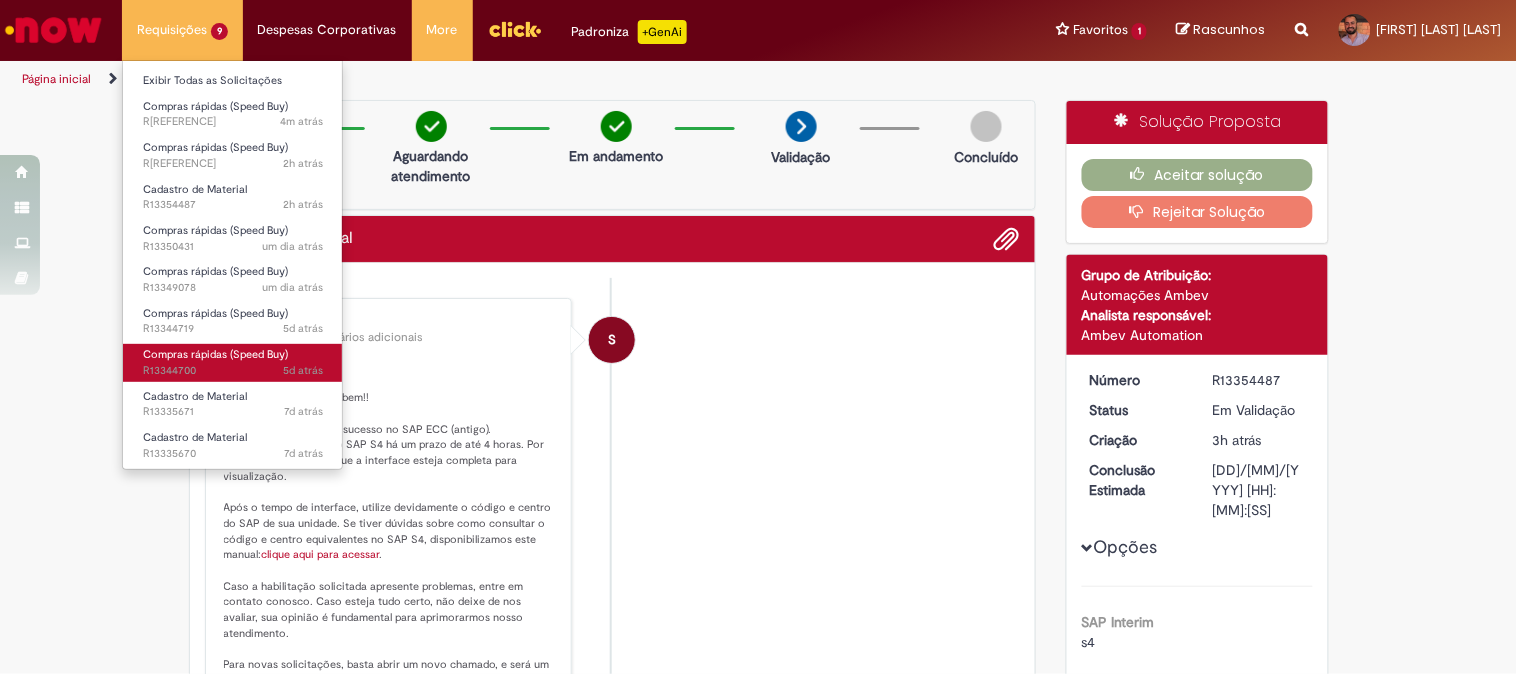 click on "5d atrás 5 dias atrás  R[REFERENCE]" at bounding box center (233, 371) 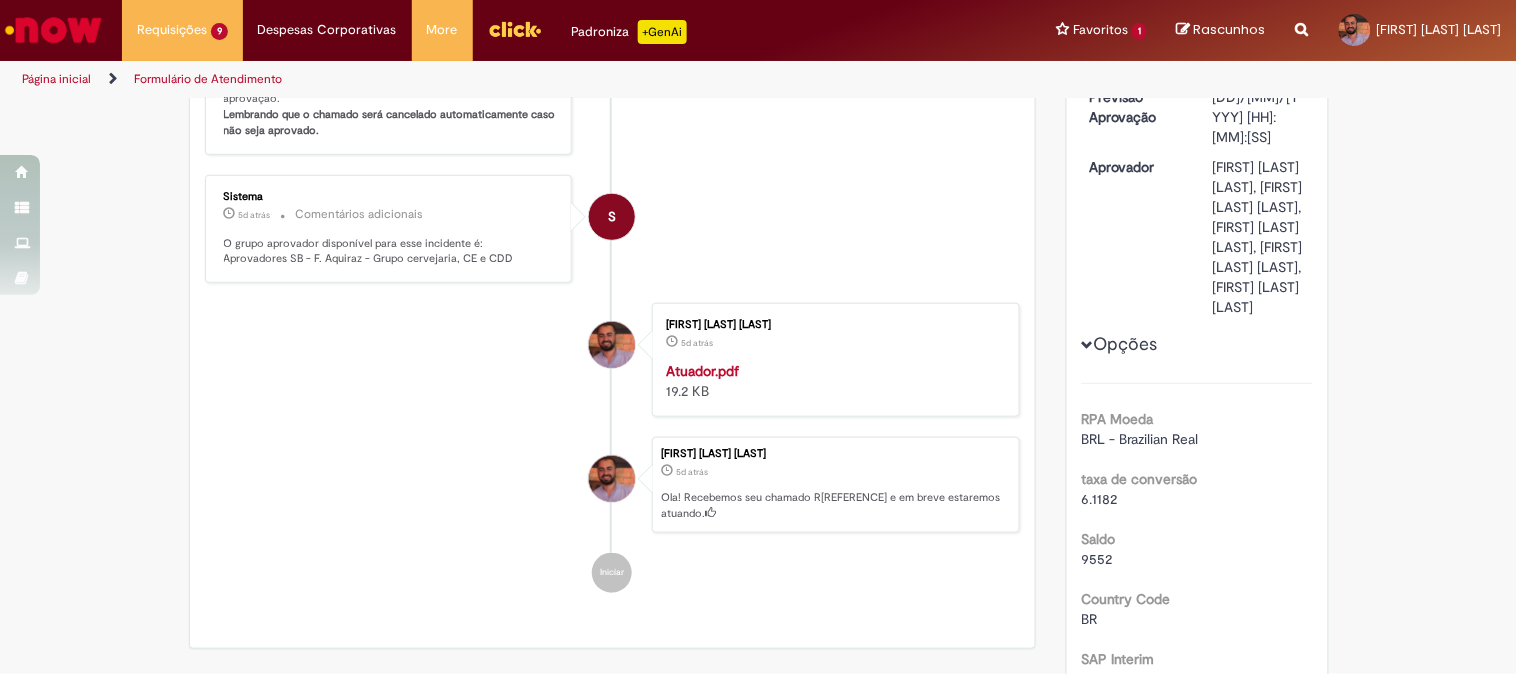 scroll, scrollTop: 0, scrollLeft: 0, axis: both 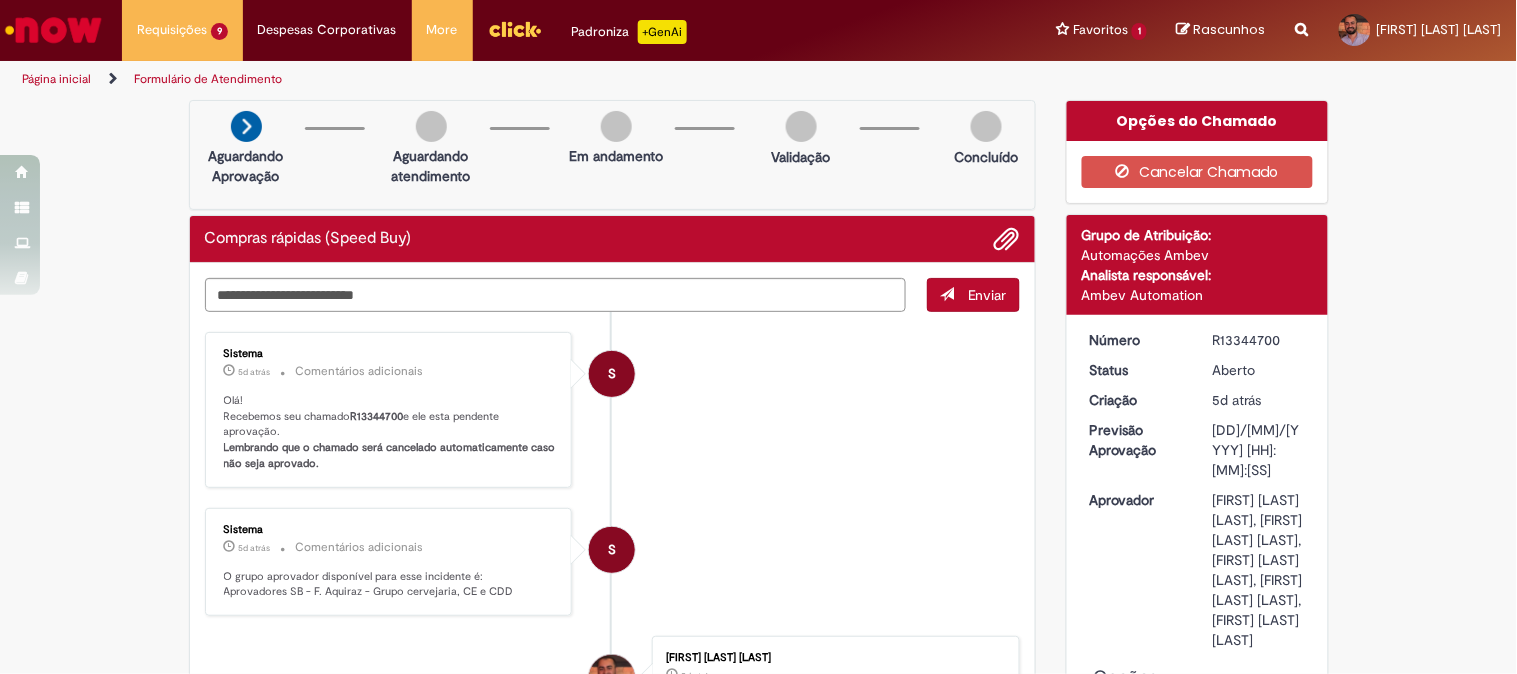 click on "R13344700" at bounding box center [1259, 340] 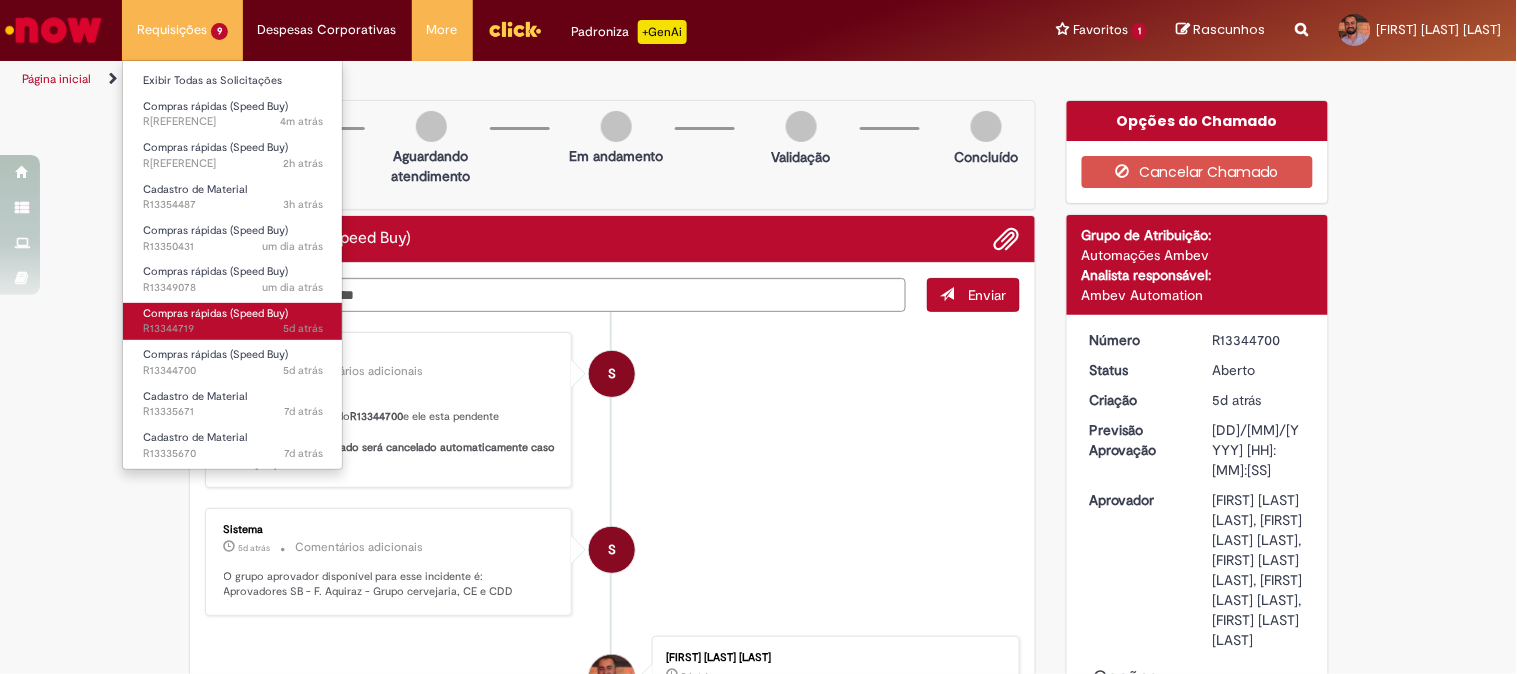click on "5d atrás 5 dias atrás  R[REFERENCE]" at bounding box center [233, 329] 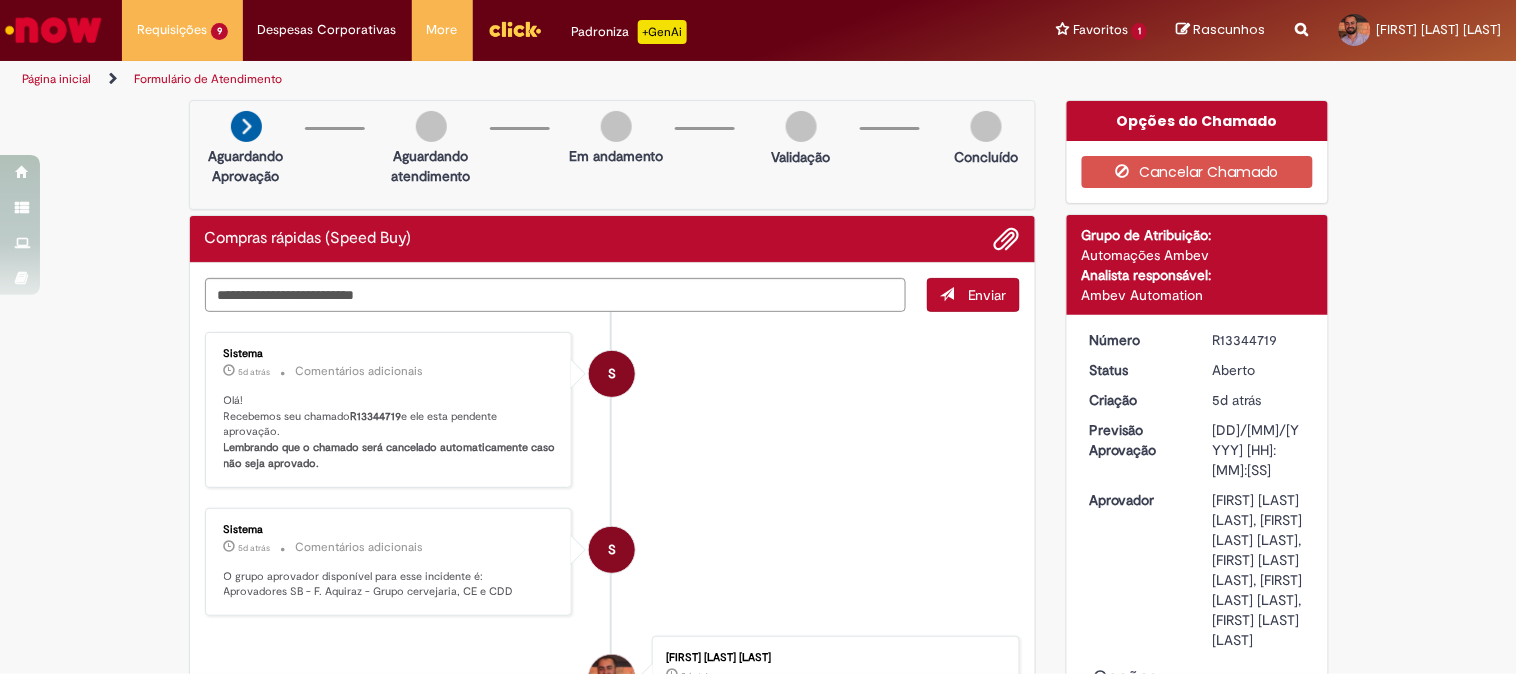 click on "R13344719" at bounding box center (1259, 340) 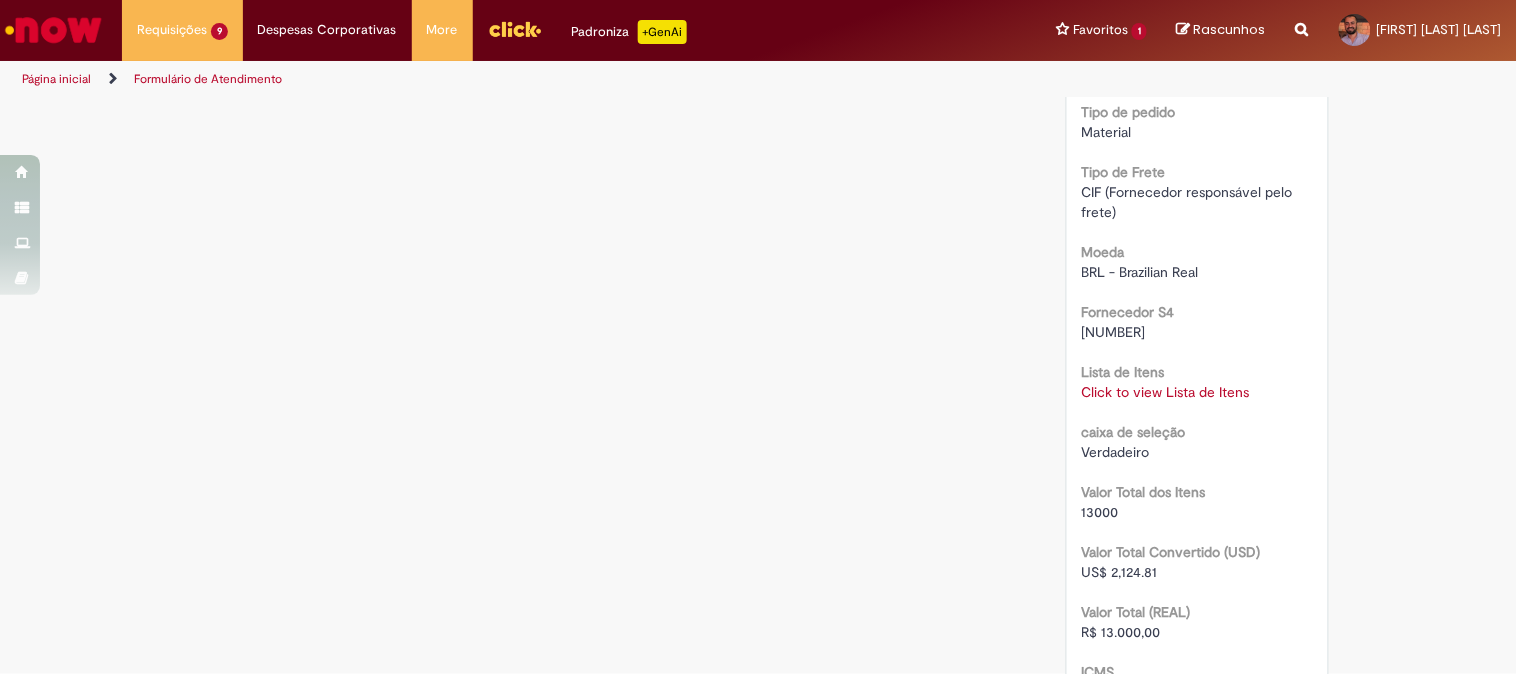 scroll, scrollTop: 2333, scrollLeft: 0, axis: vertical 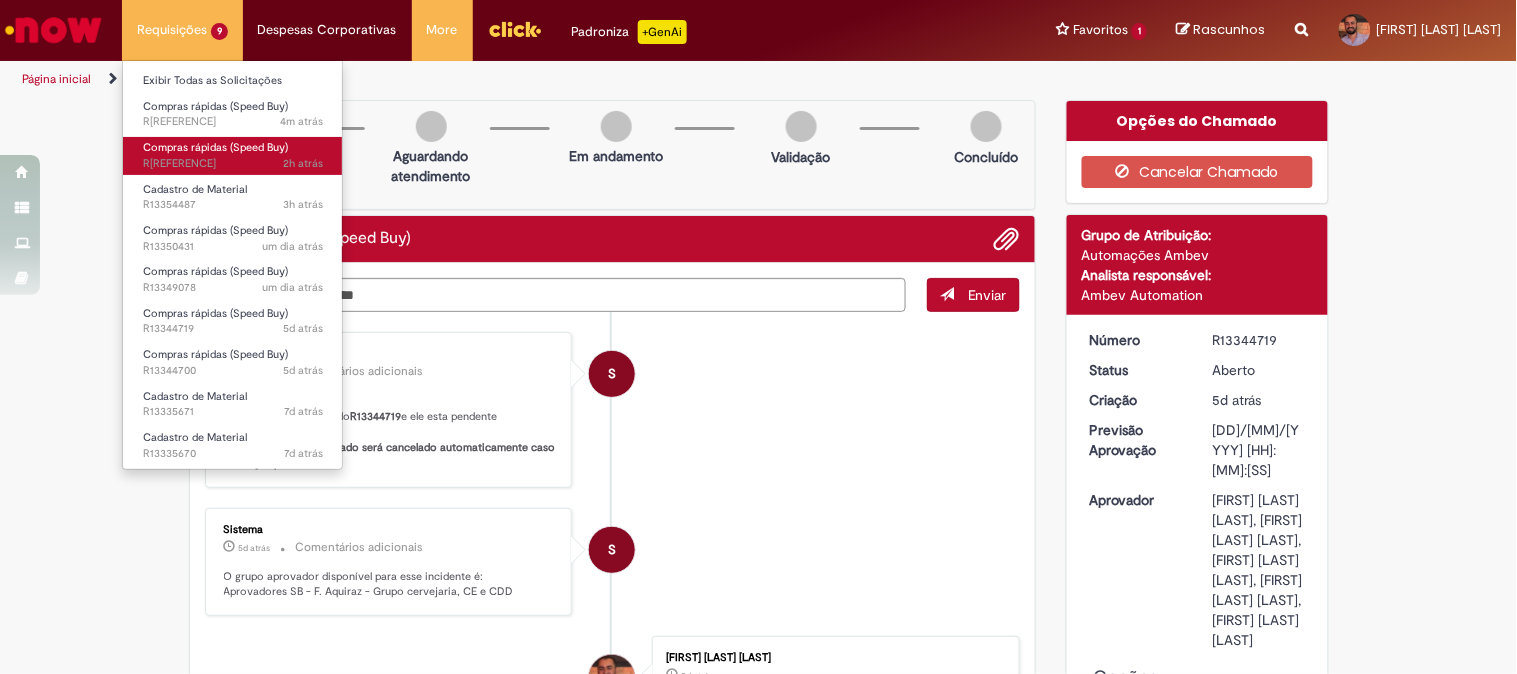 click on "Compras rápidas (Speed Buy)" at bounding box center [215, 147] 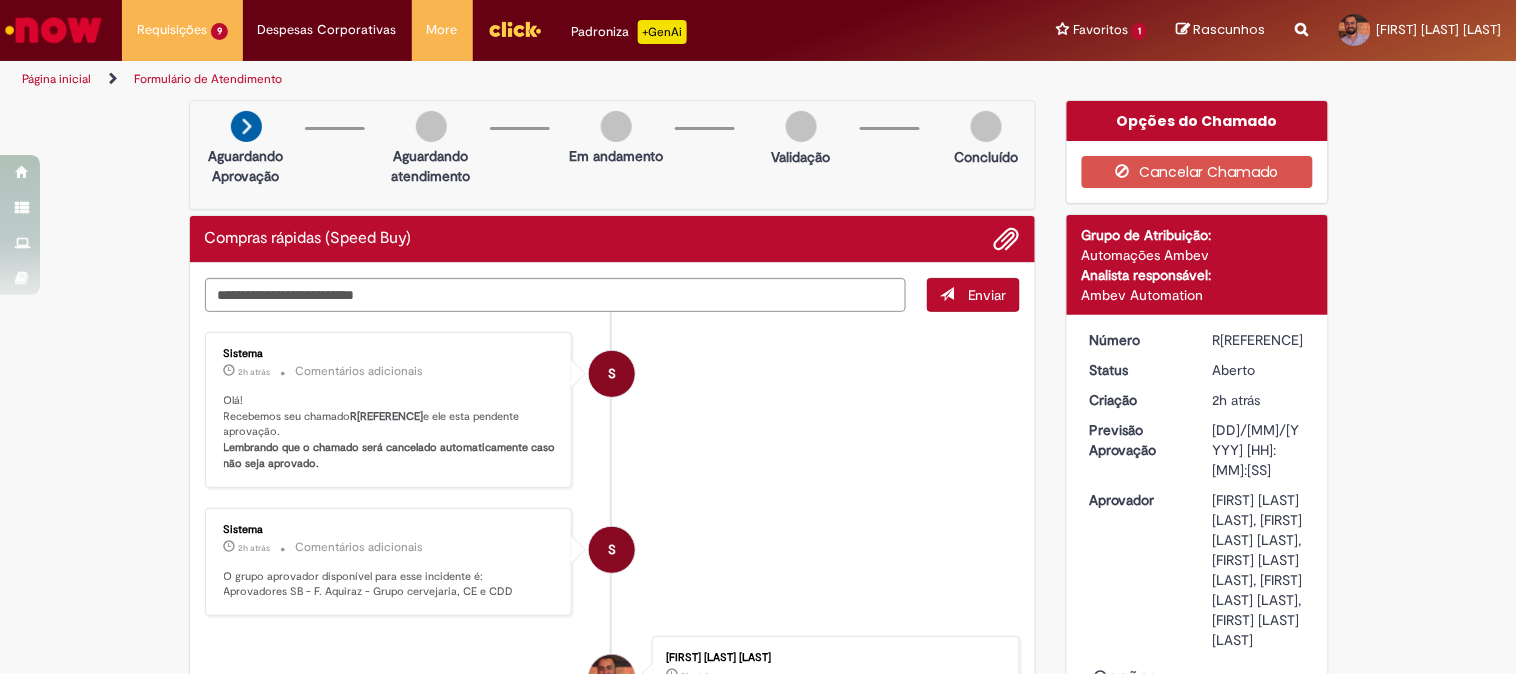 click on "R[REFERENCE]" at bounding box center (1259, 340) 